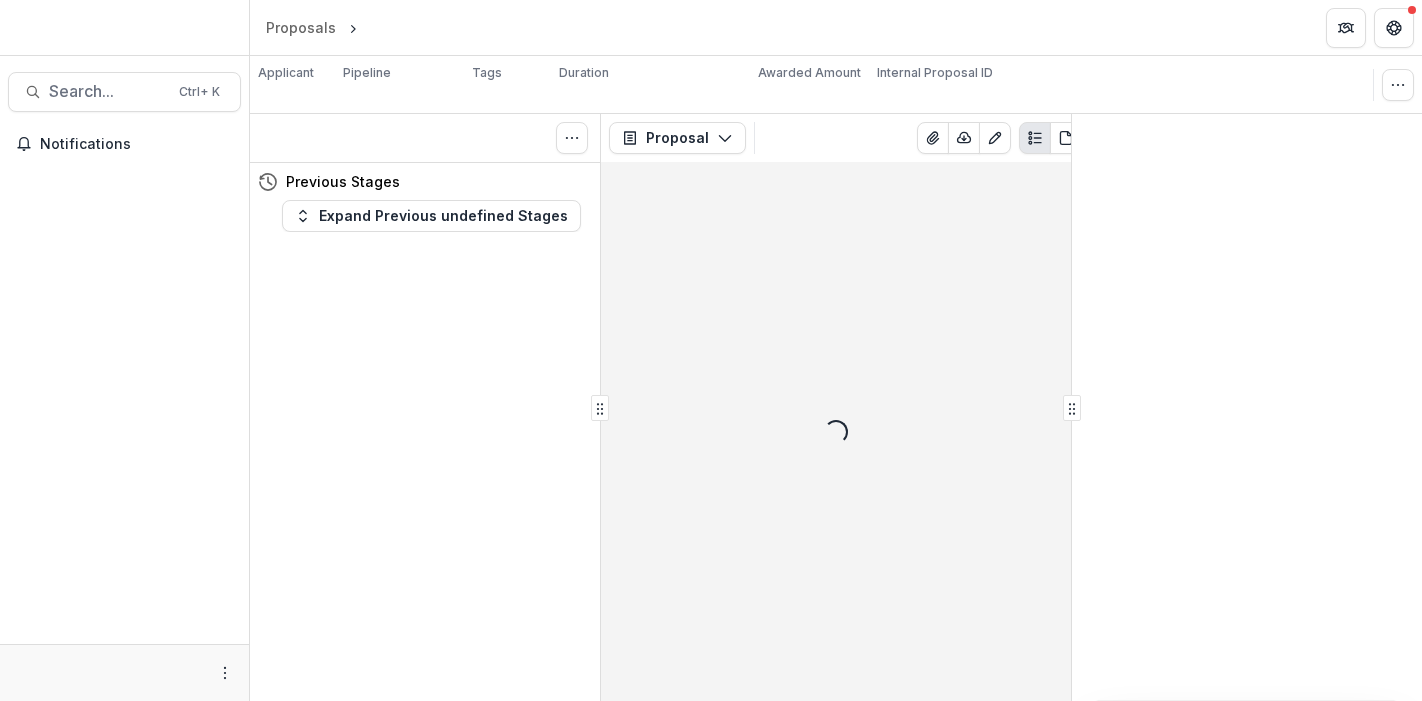 scroll, scrollTop: 0, scrollLeft: 0, axis: both 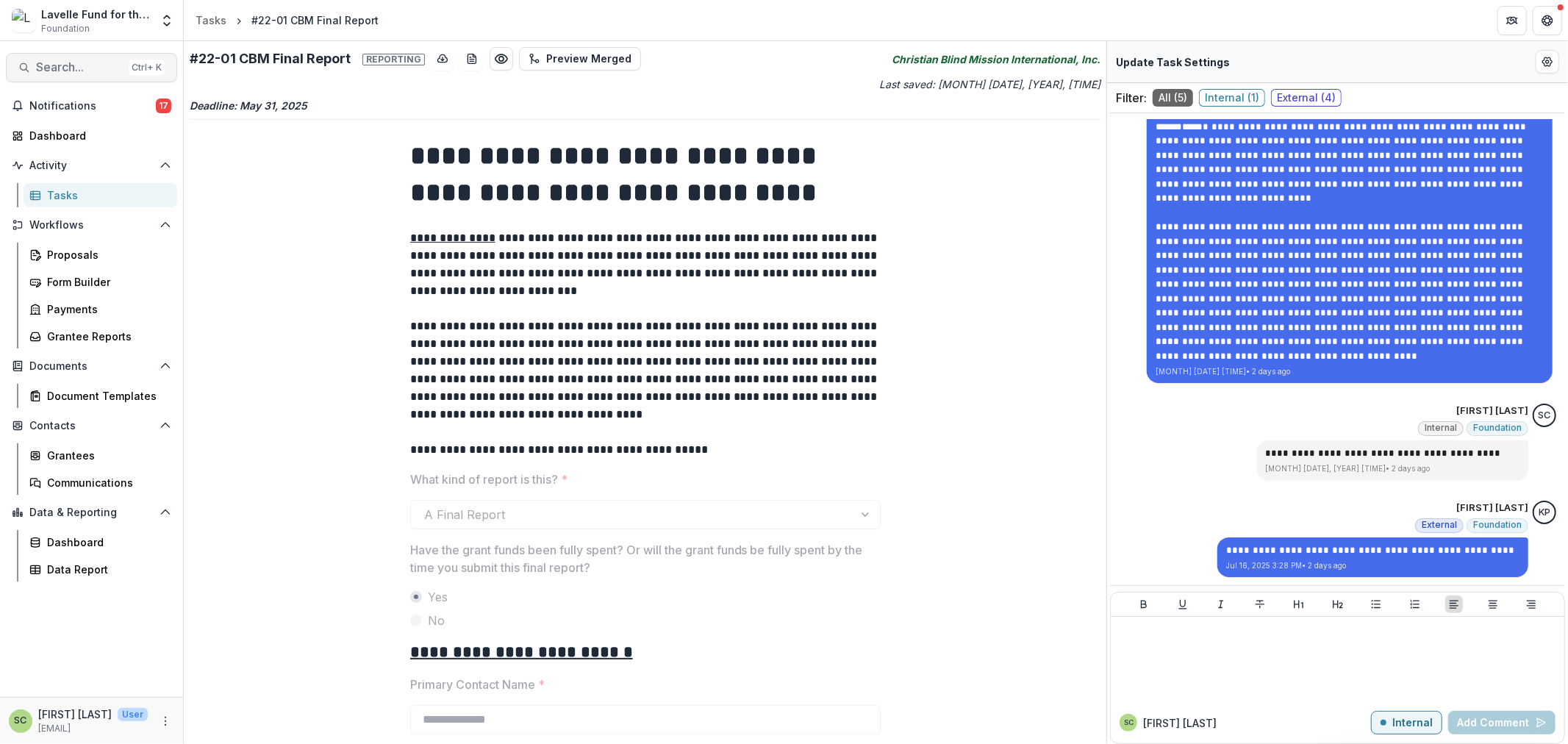 click on "Search... Ctrl  + K" at bounding box center (91, 68) 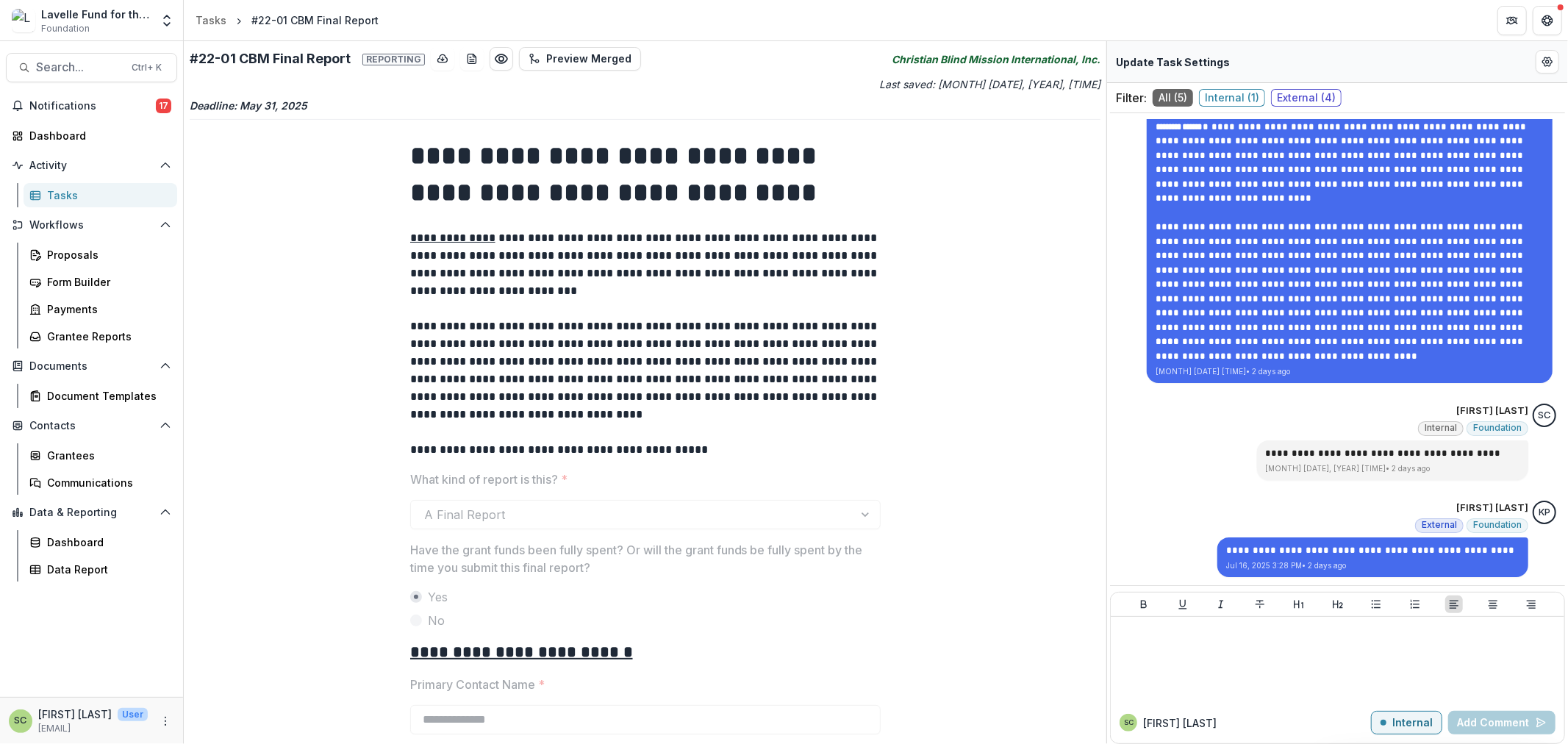 type on "**********" 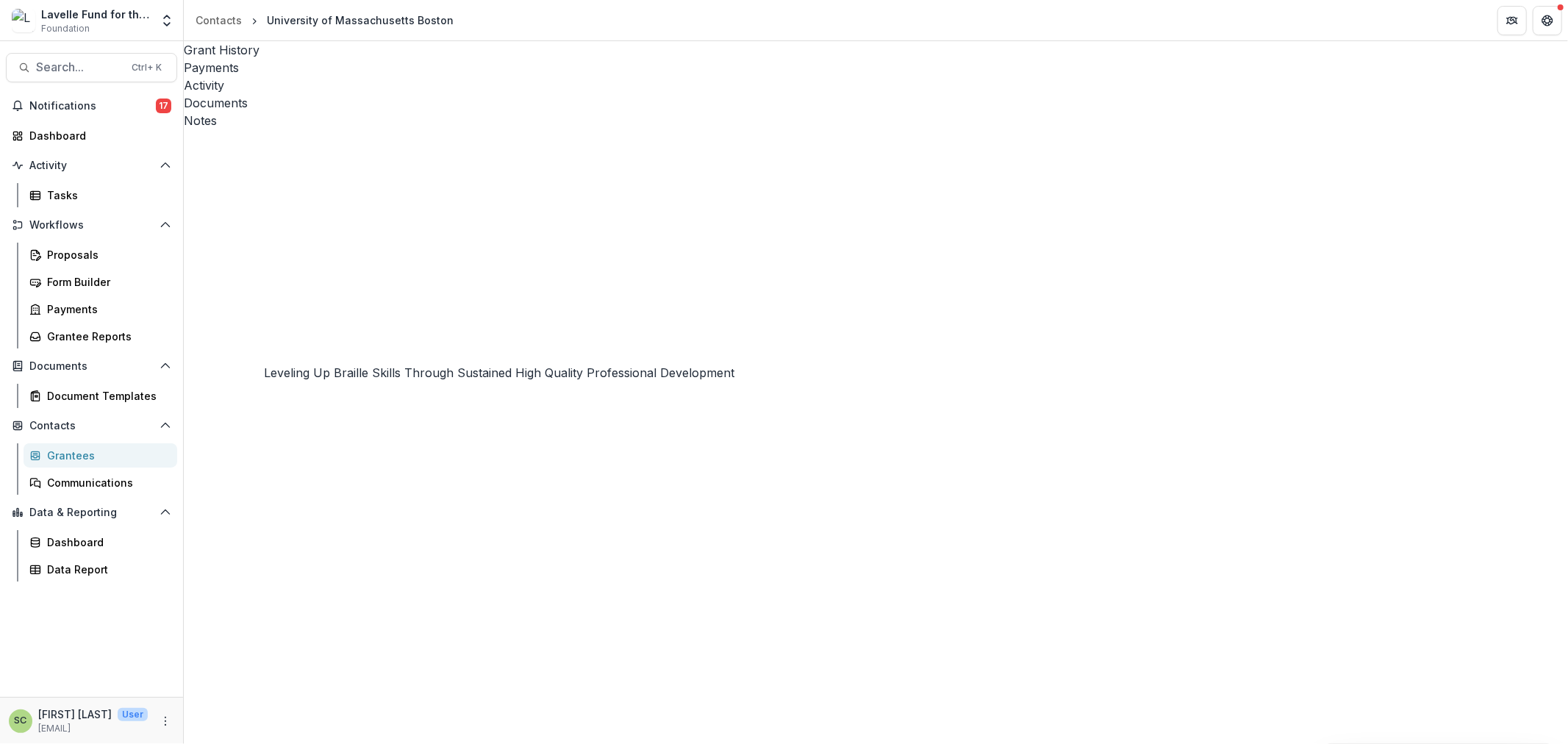click on "Leveling Up Braille Skills Through Sustained High Quality Professional Development" at bounding box center [332, 7074] 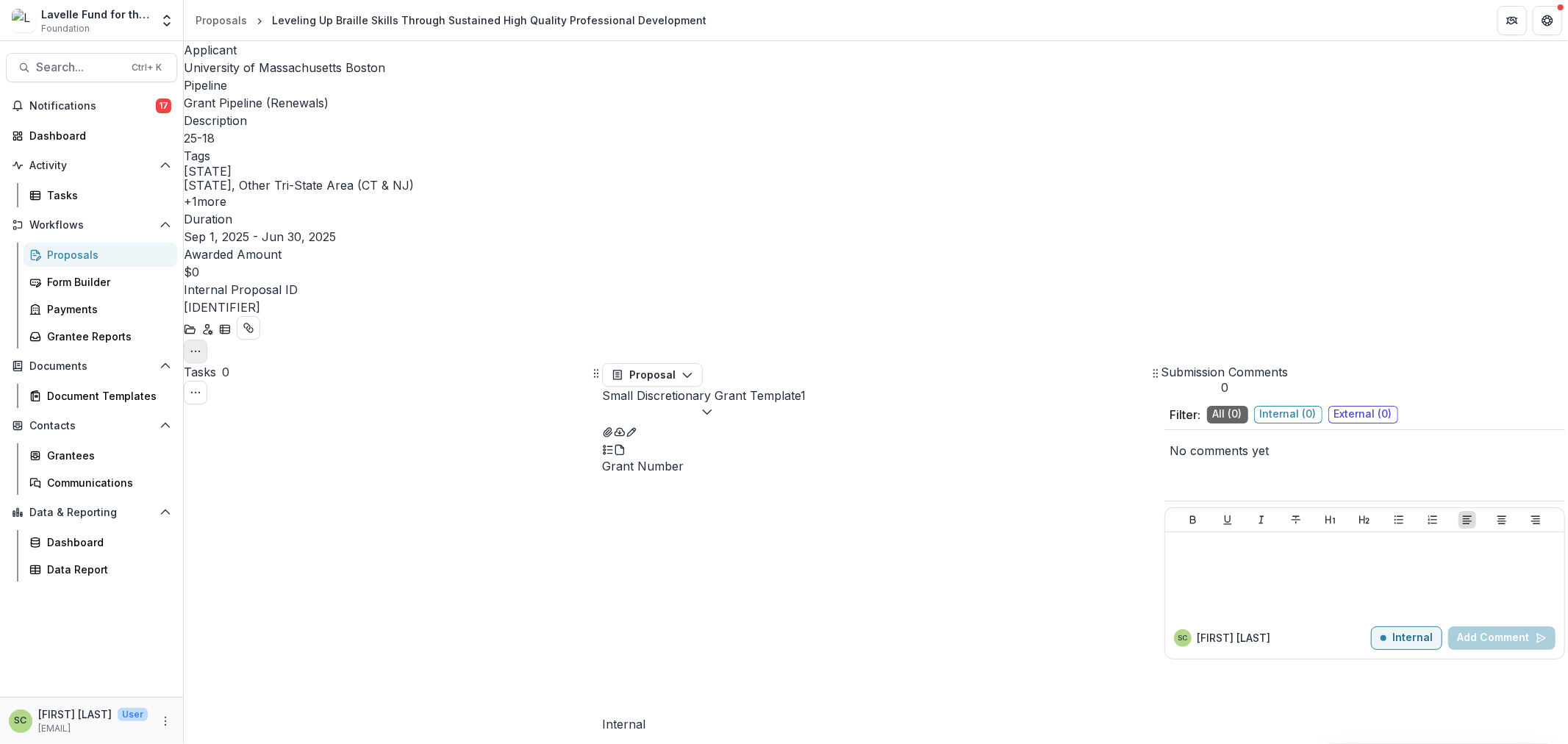 click 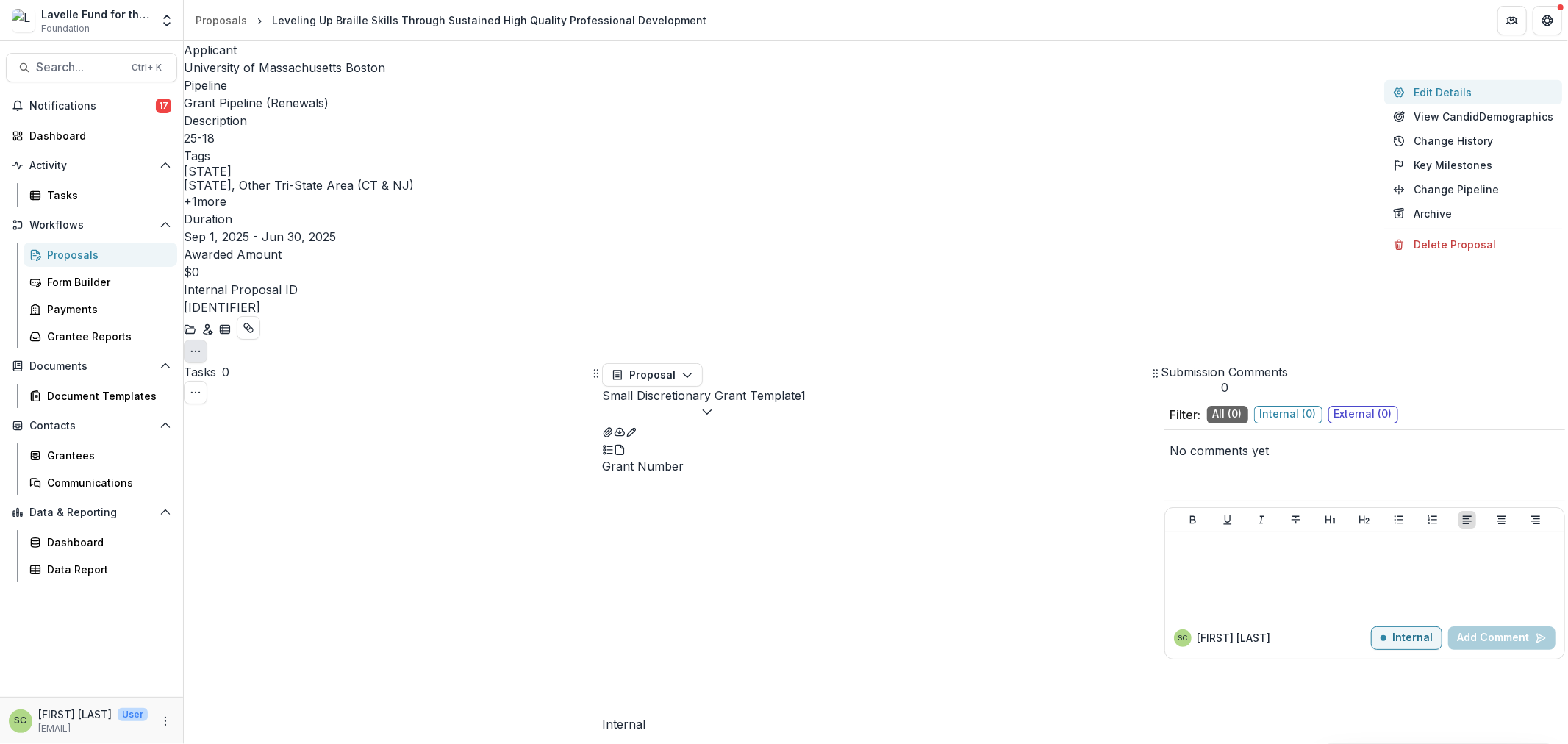 click on "Edit Details" at bounding box center (1473, 92) 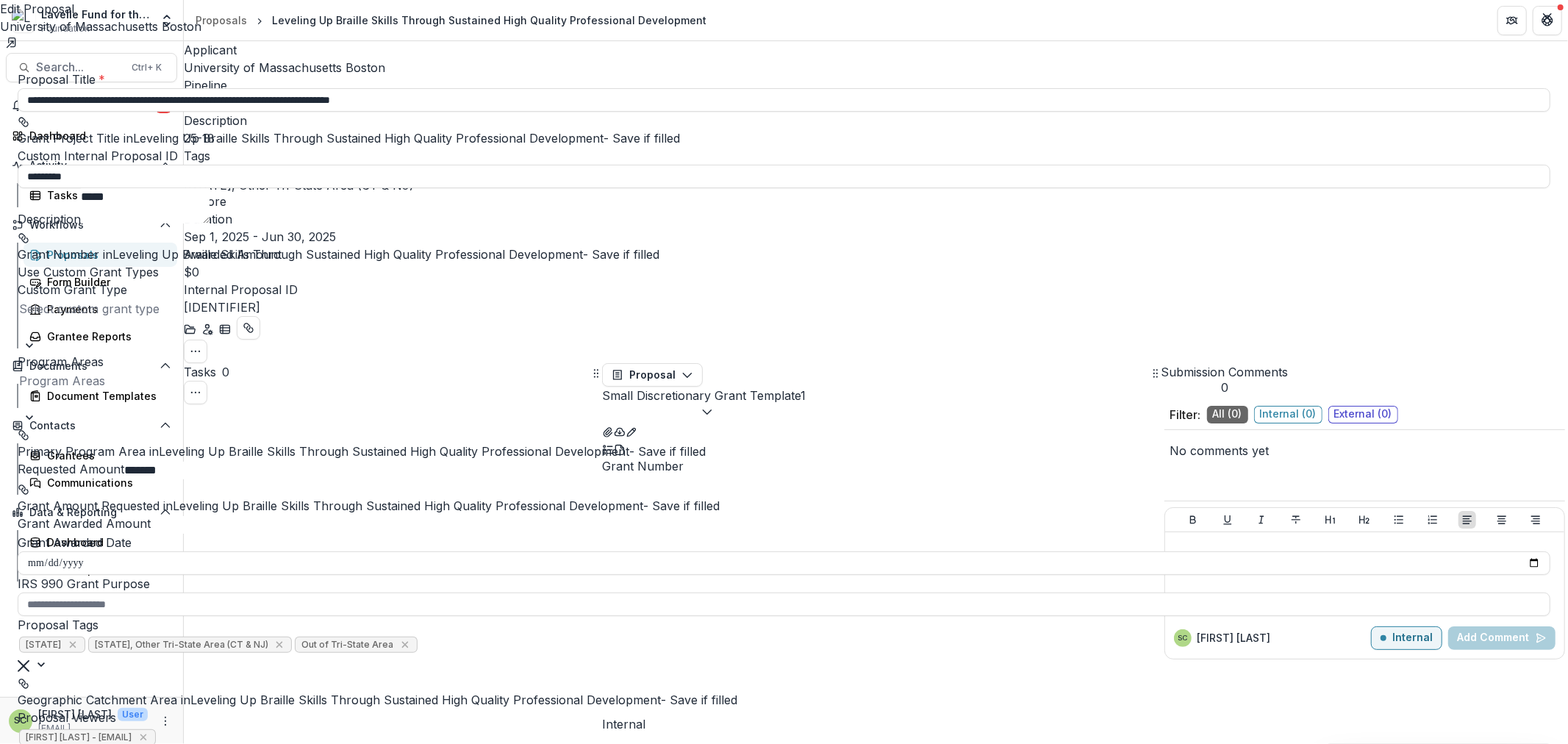 scroll, scrollTop: 163, scrollLeft: 0, axis: vertical 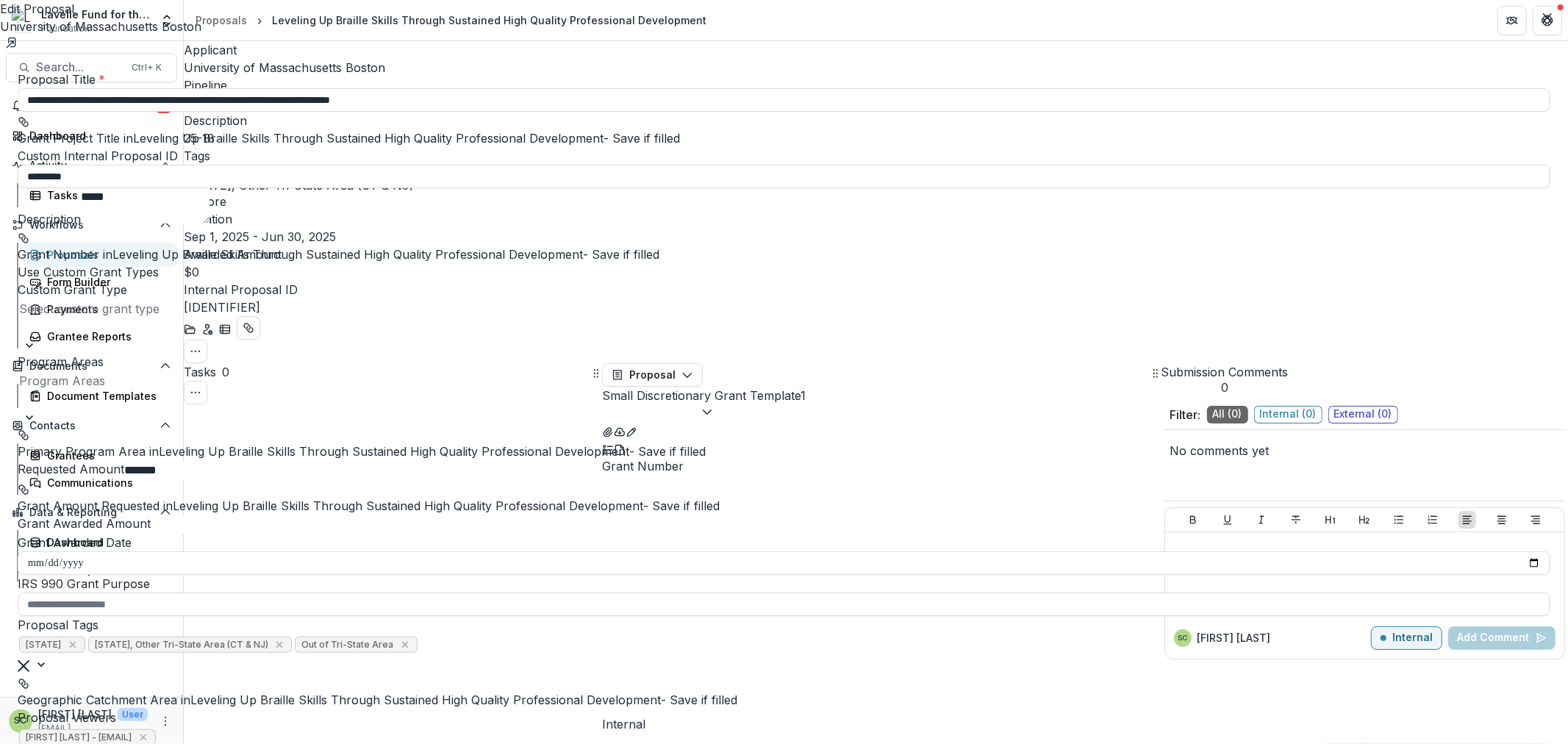 click on "**********" at bounding box center (784, 372) 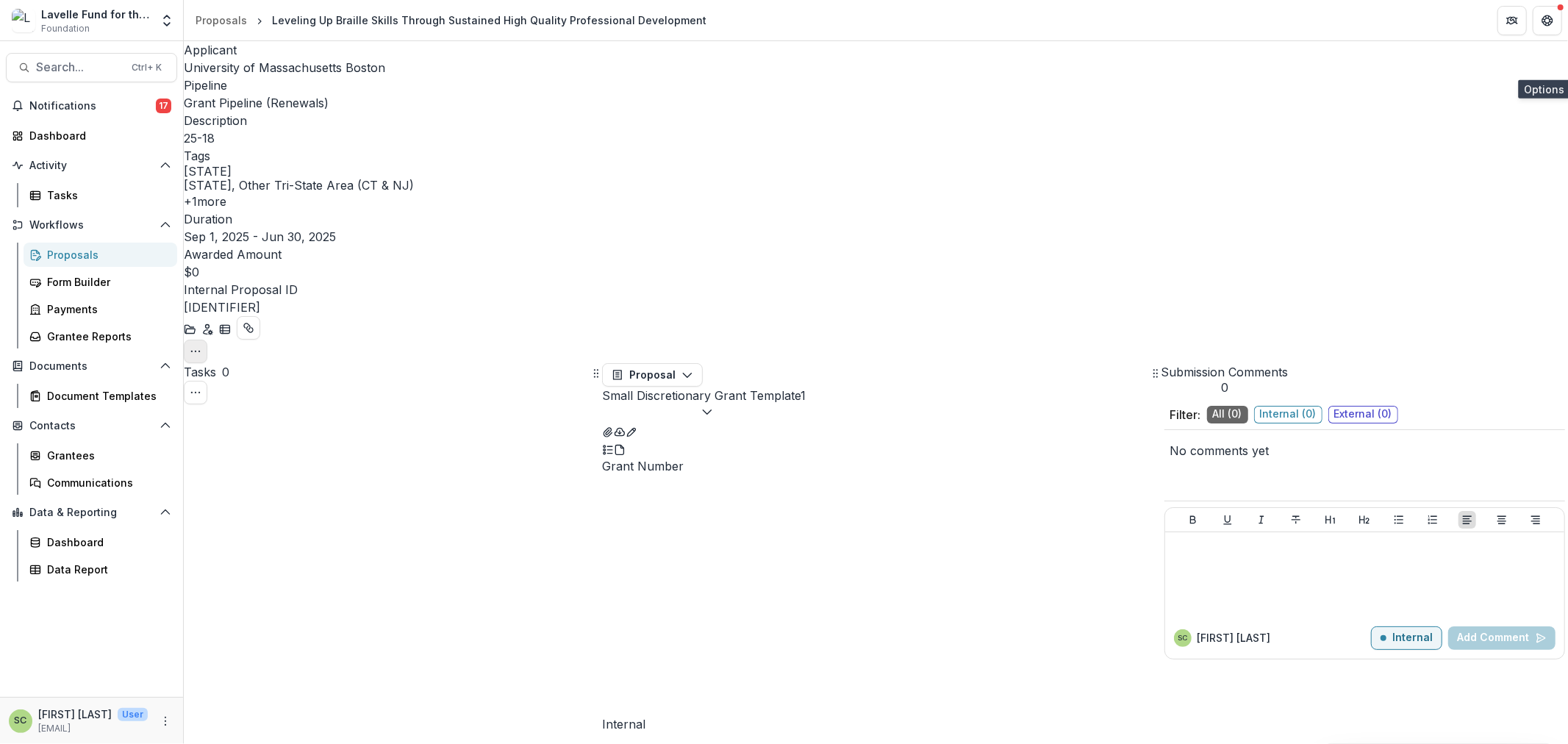 click at bounding box center [196, 351] 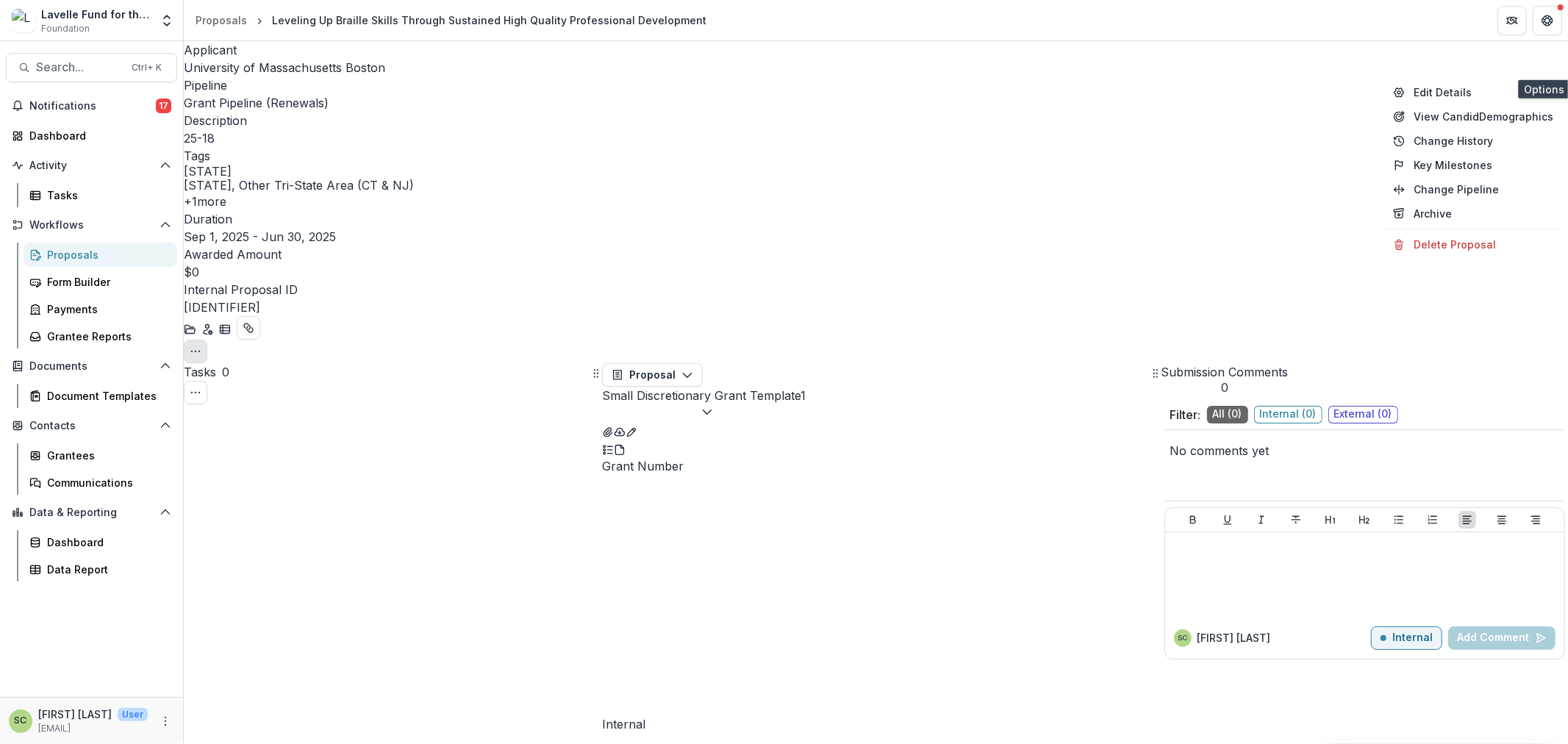 click 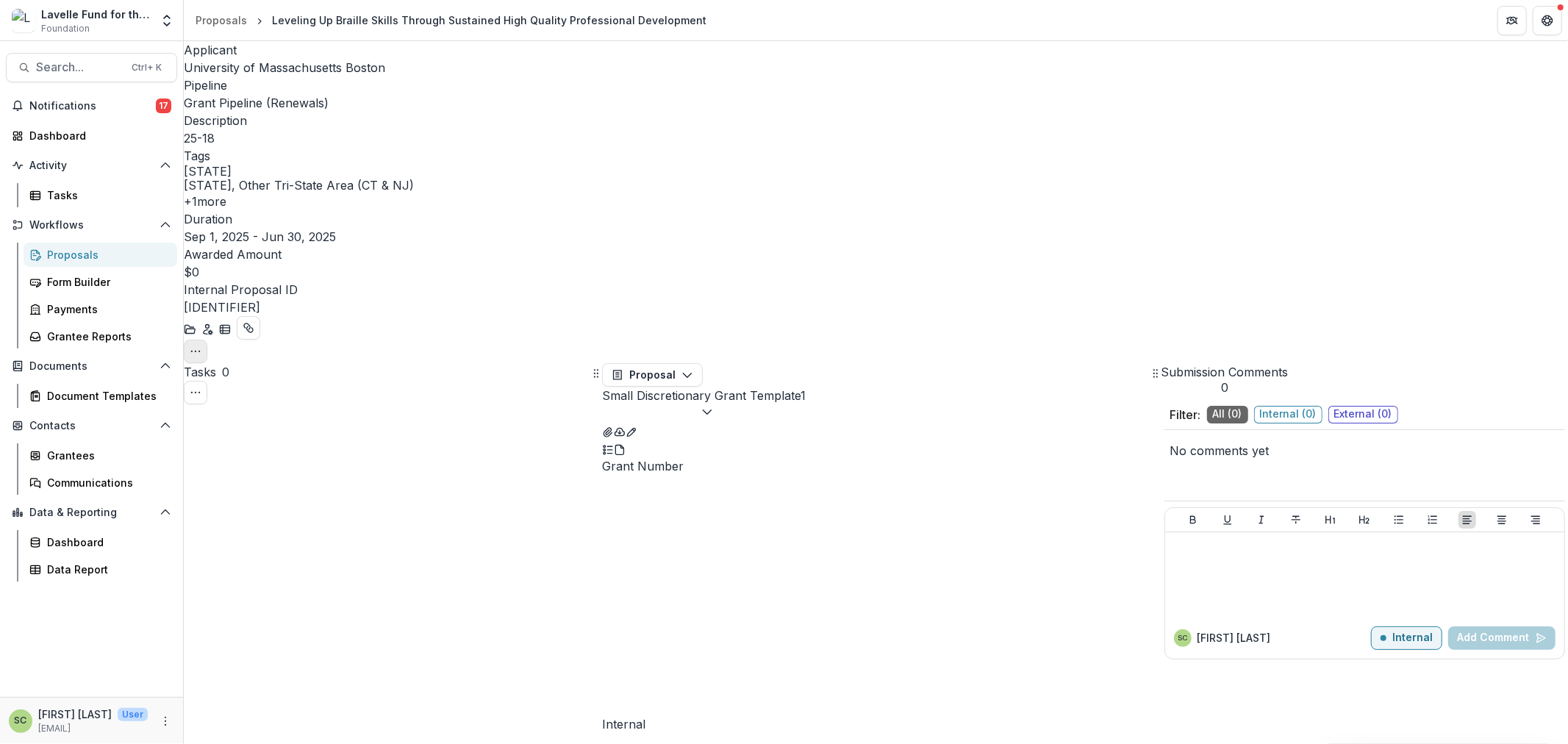 click 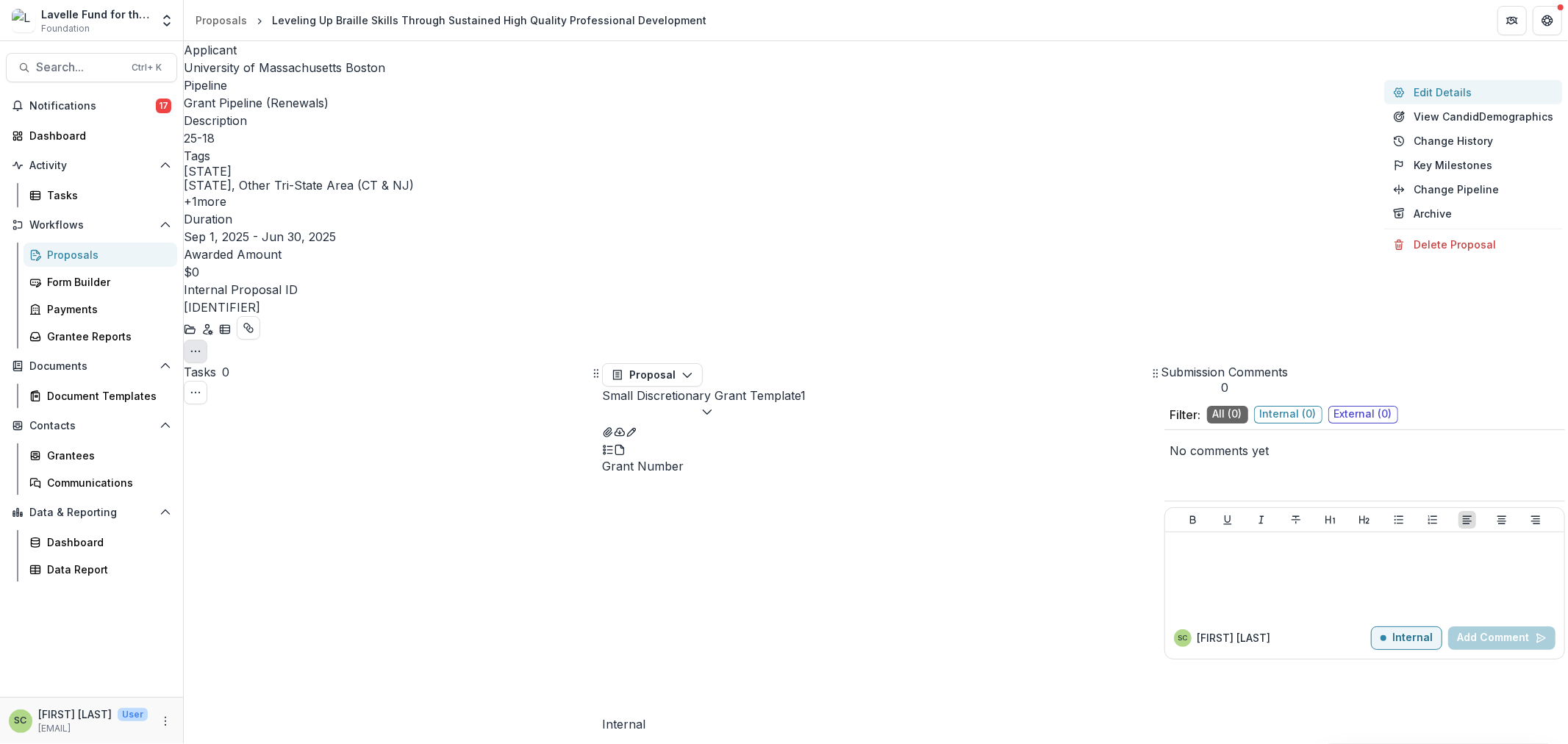 click on "Edit Details" at bounding box center [1473, 92] 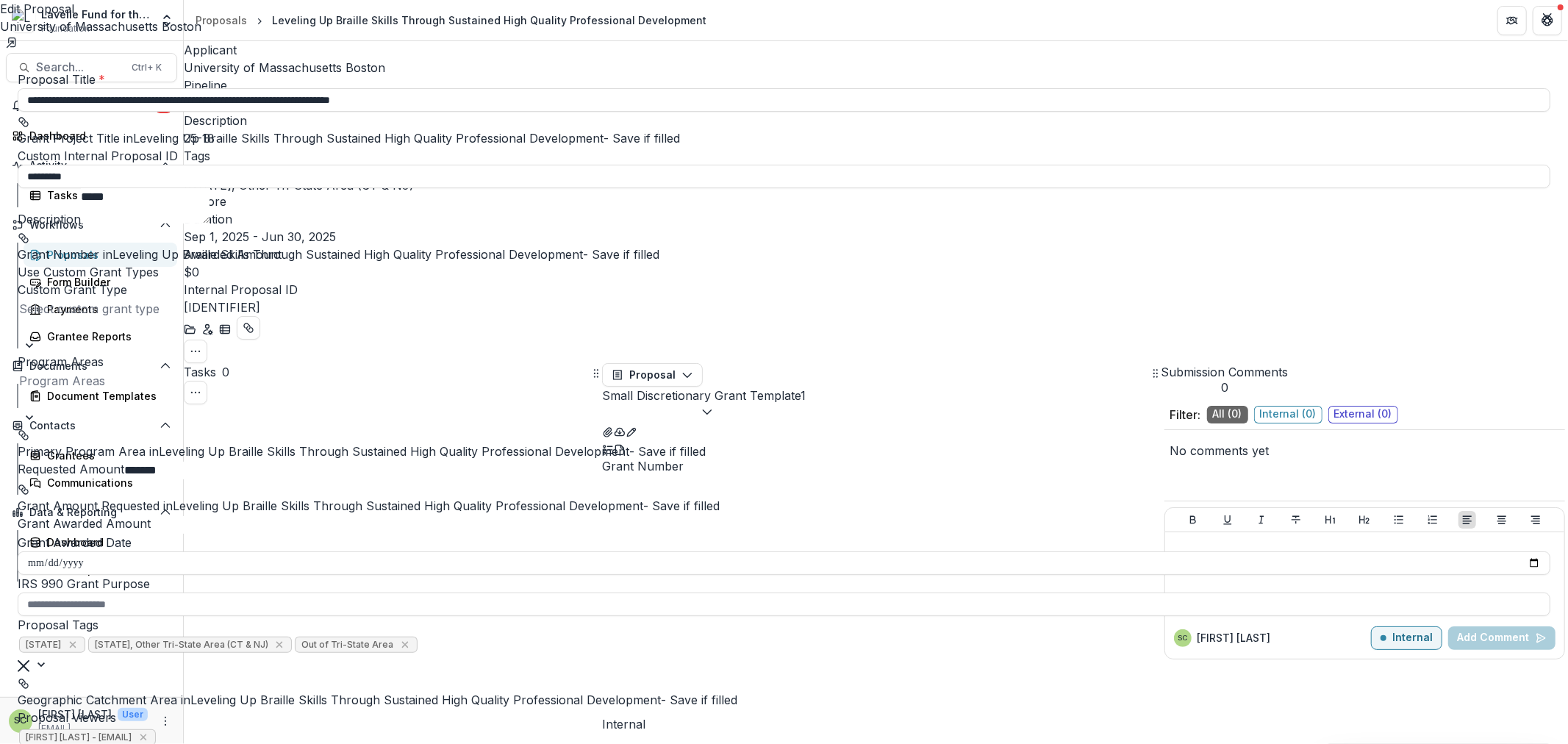 click on "Program Areas" at bounding box center [60, 362] 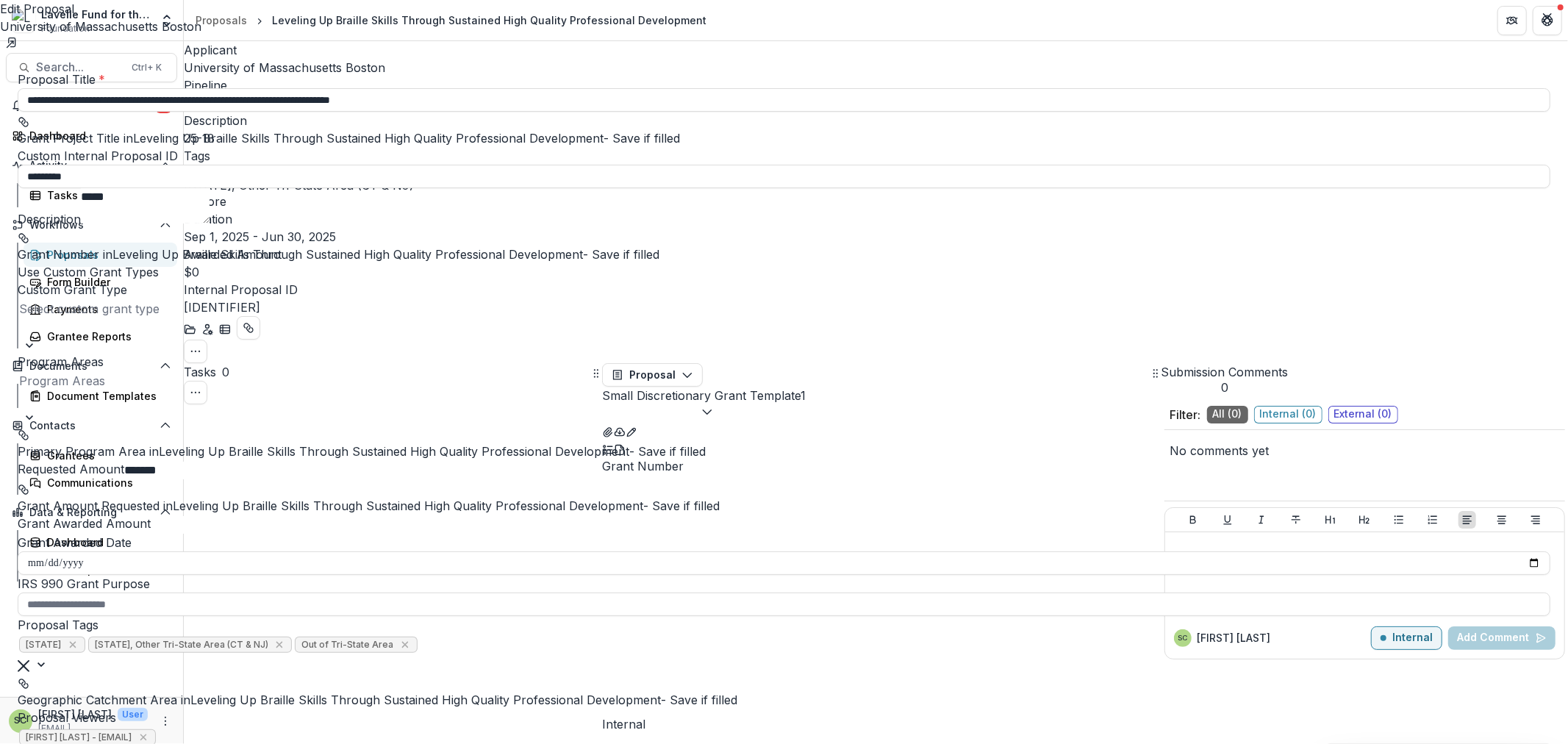 scroll, scrollTop: 593, scrollLeft: 0, axis: vertical 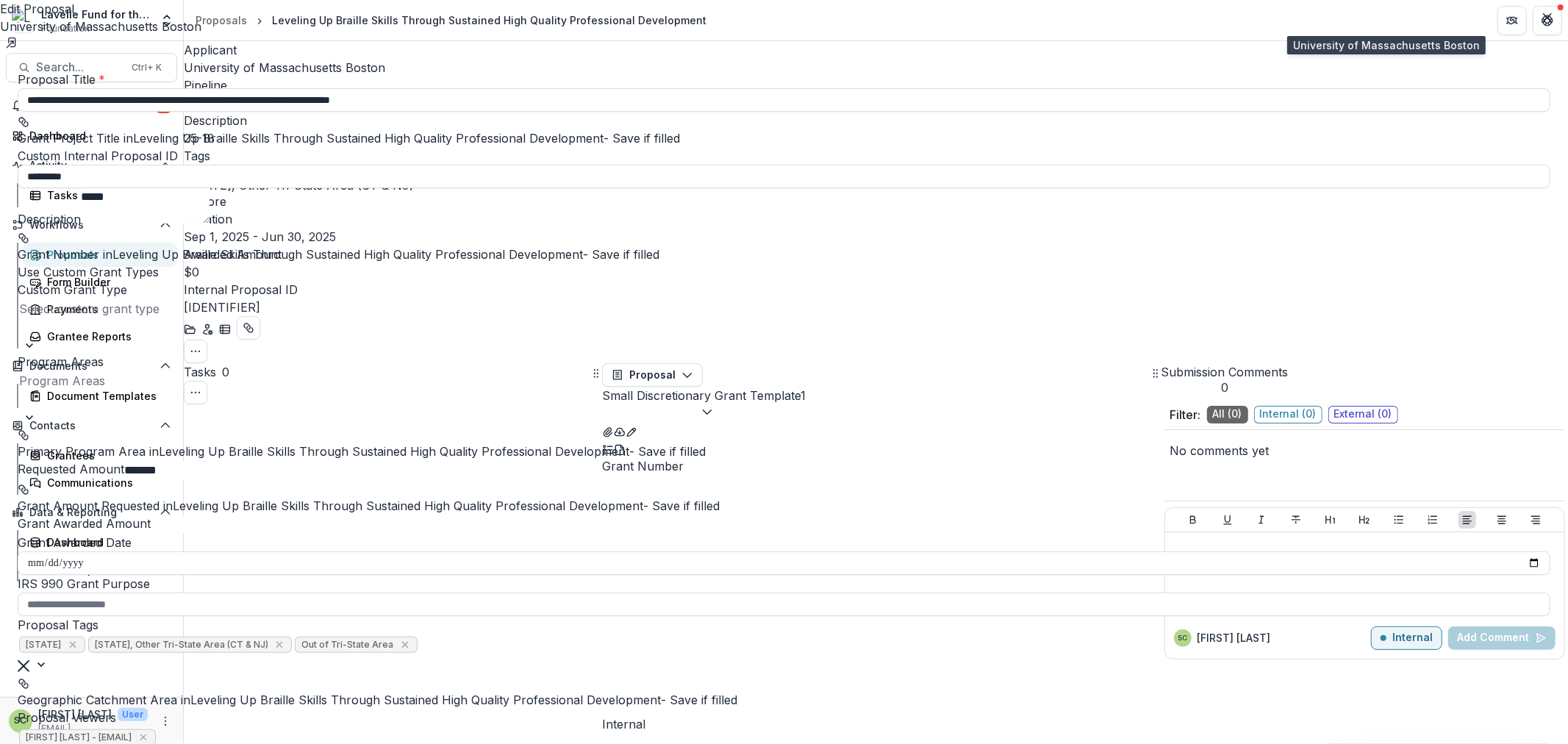 click on "University of Massachusetts Boston" at bounding box center (784, 26) 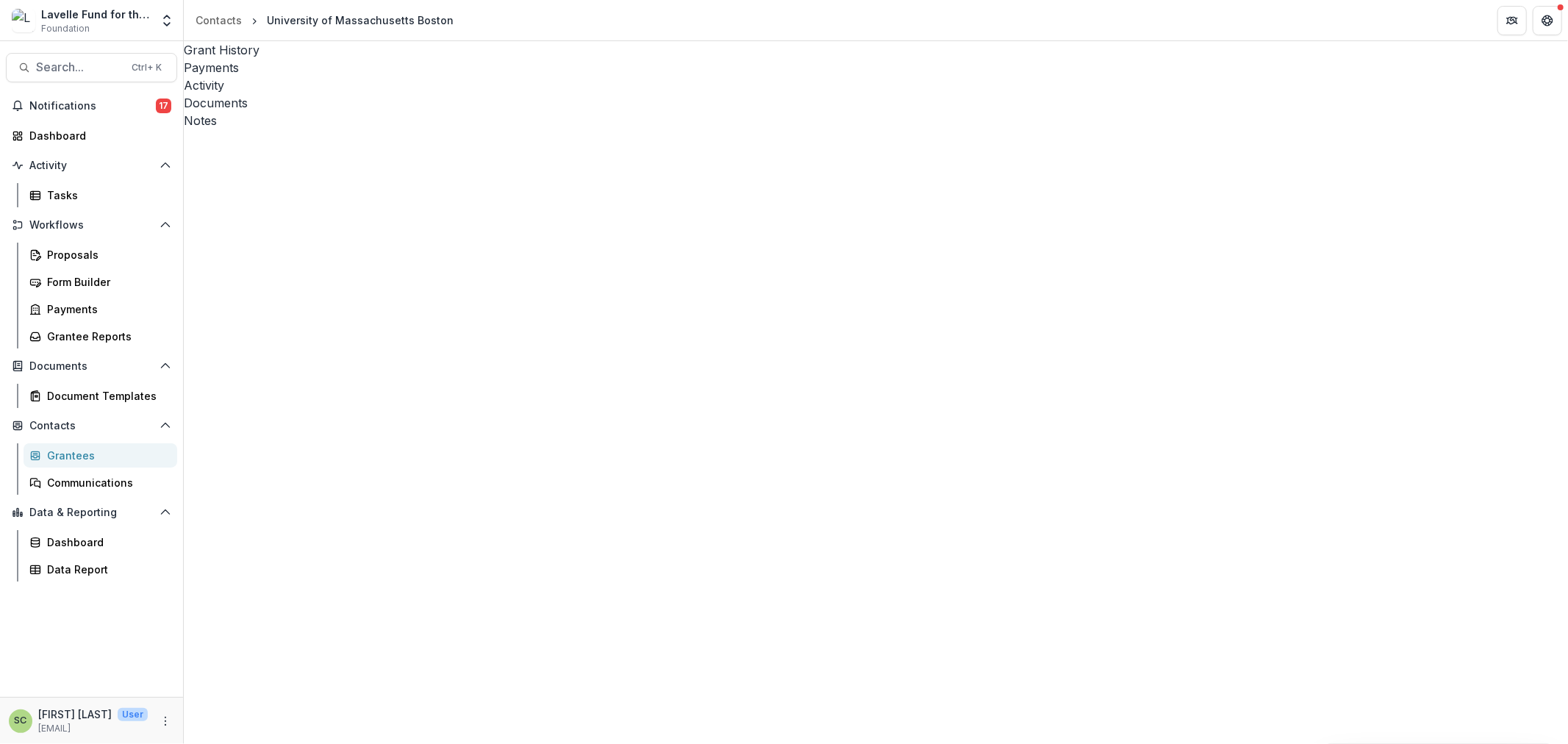 drag, startPoint x: 438, startPoint y: 312, endPoint x: 659, endPoint y: 301, distance: 221.2736 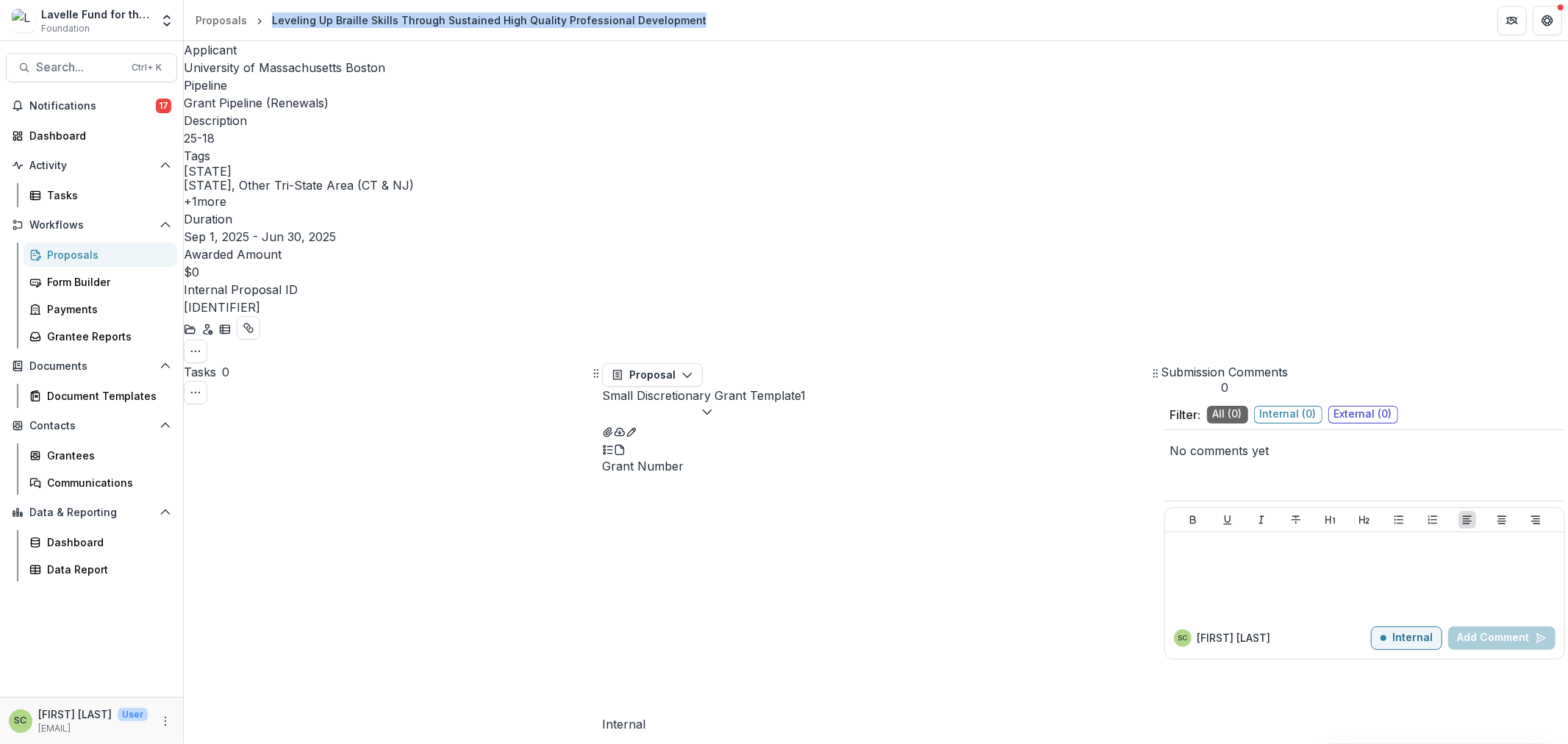 drag, startPoint x: 687, startPoint y: 19, endPoint x: 268, endPoint y: 10, distance: 419.0966 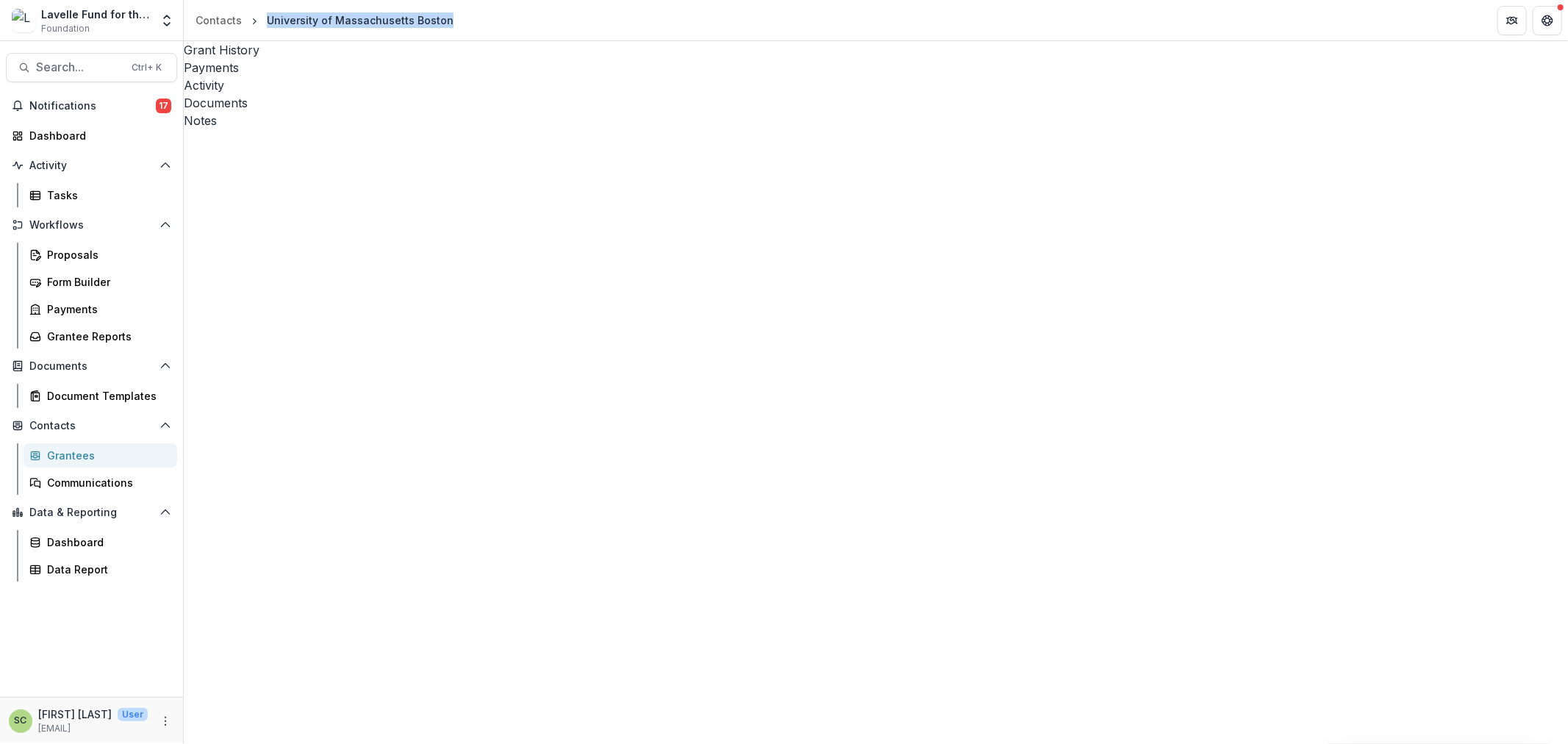 drag, startPoint x: 532, startPoint y: 18, endPoint x: 254, endPoint y: 22, distance: 278.02878 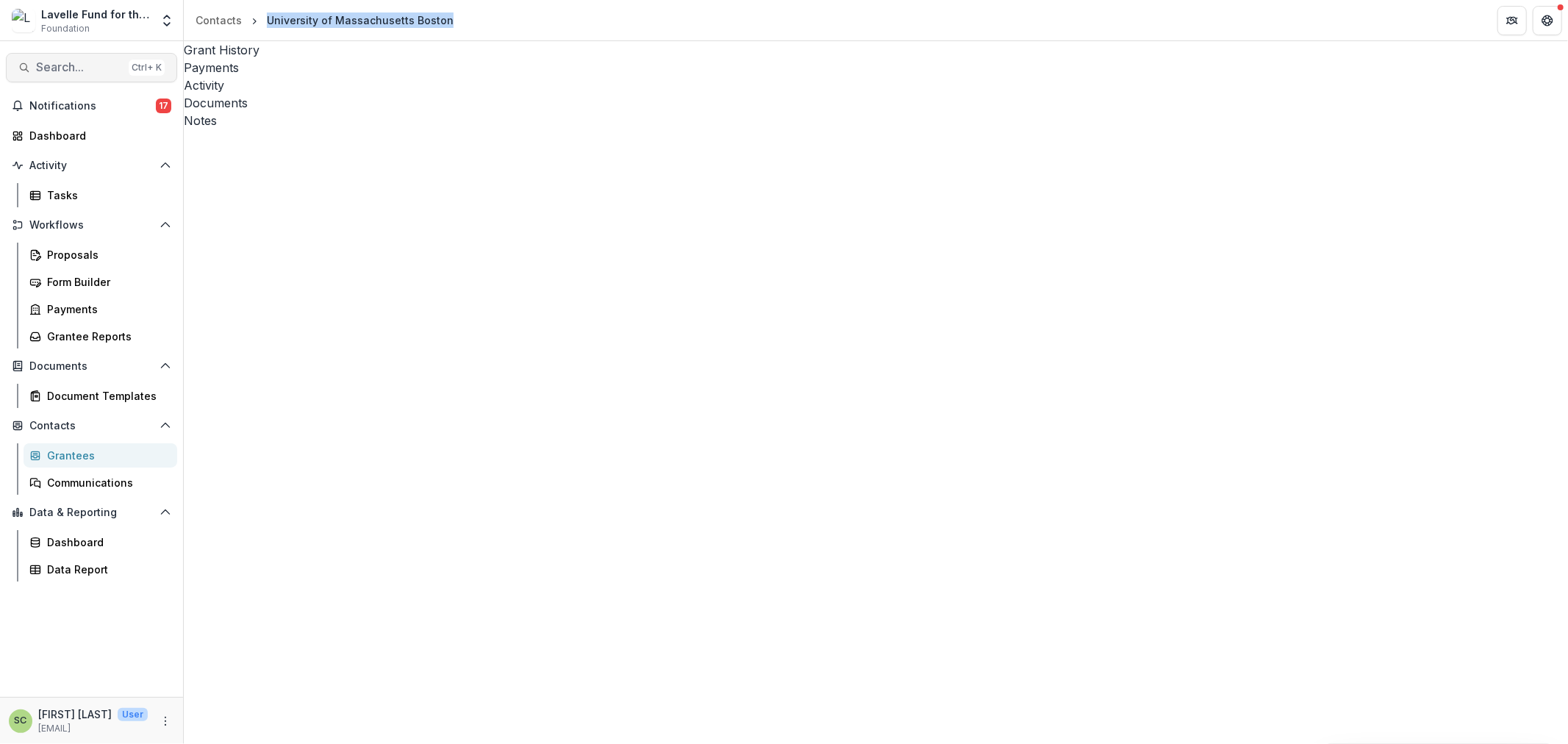 click on "Search..." at bounding box center (79, 67) 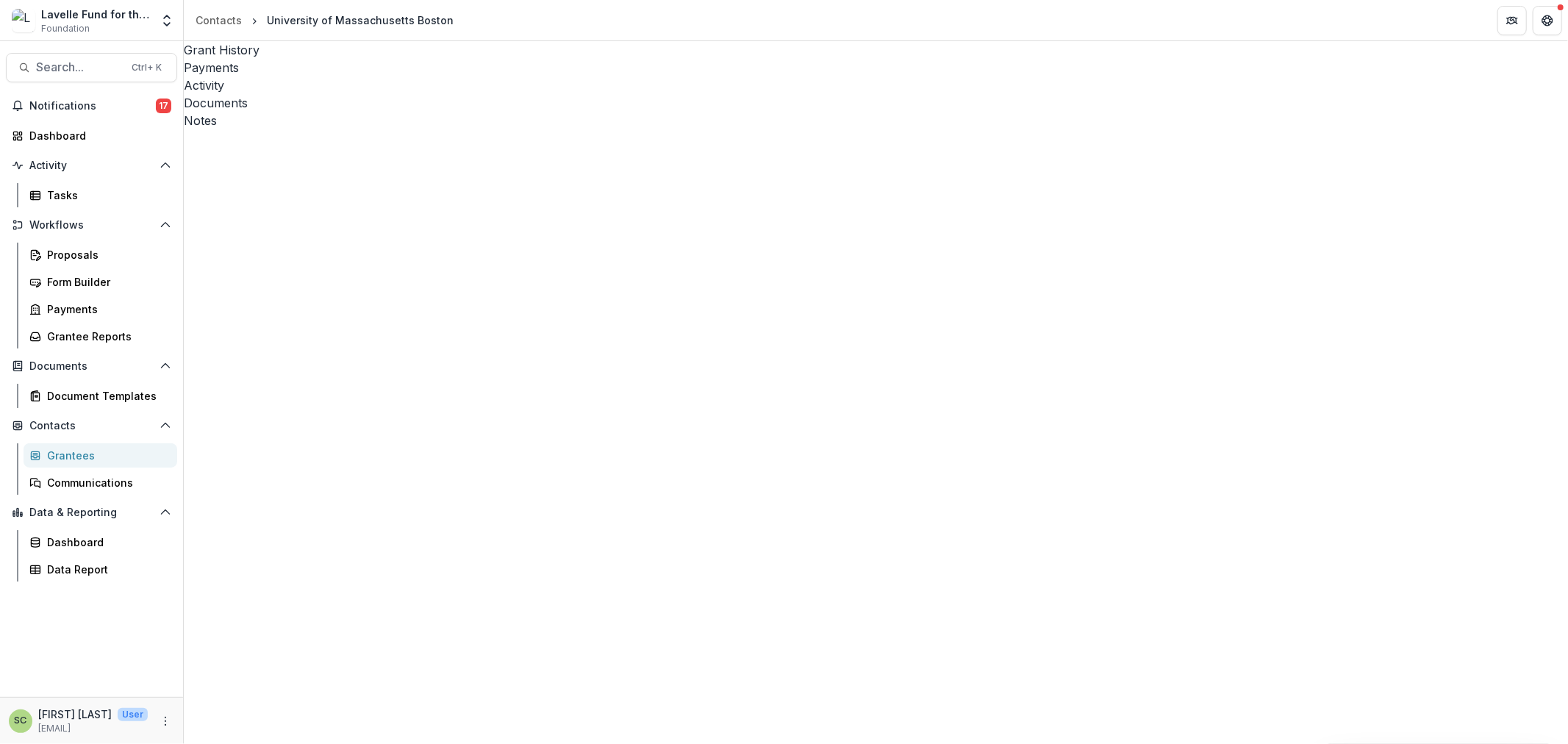 type on "********" 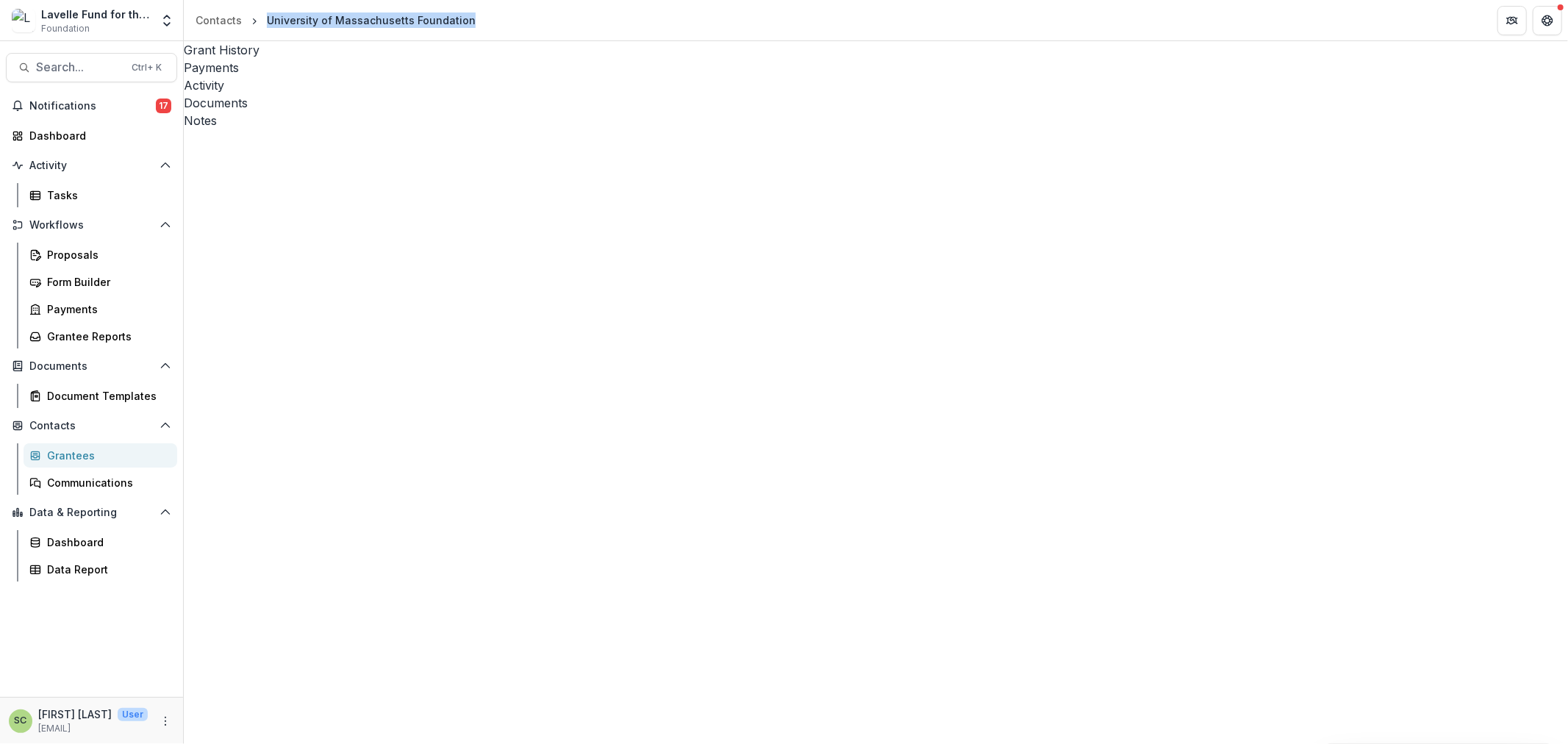 drag, startPoint x: 428, startPoint y: 7, endPoint x: 267, endPoint y: 8, distance: 161.00311 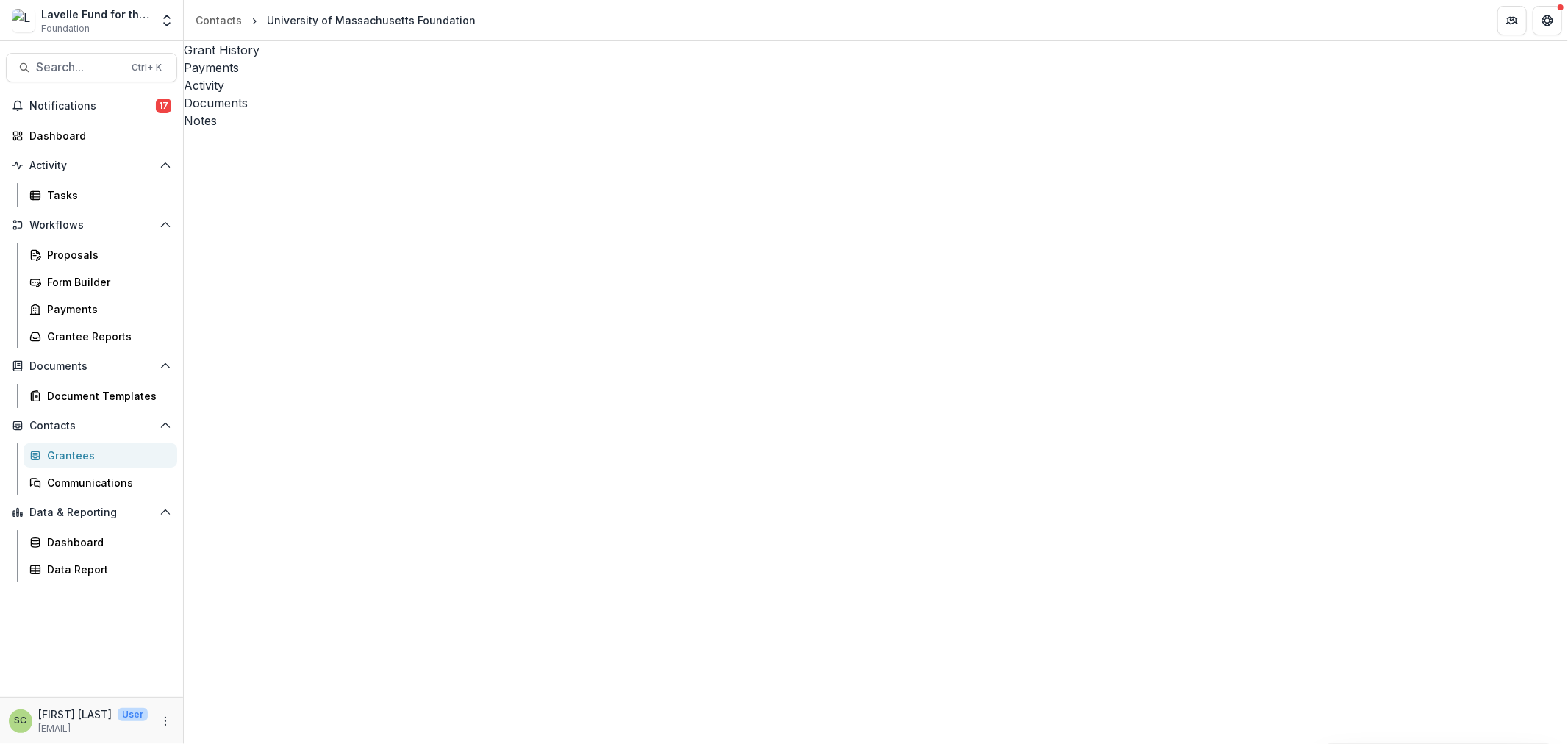 click on "Display Name *" at bounding box center [784, 800] 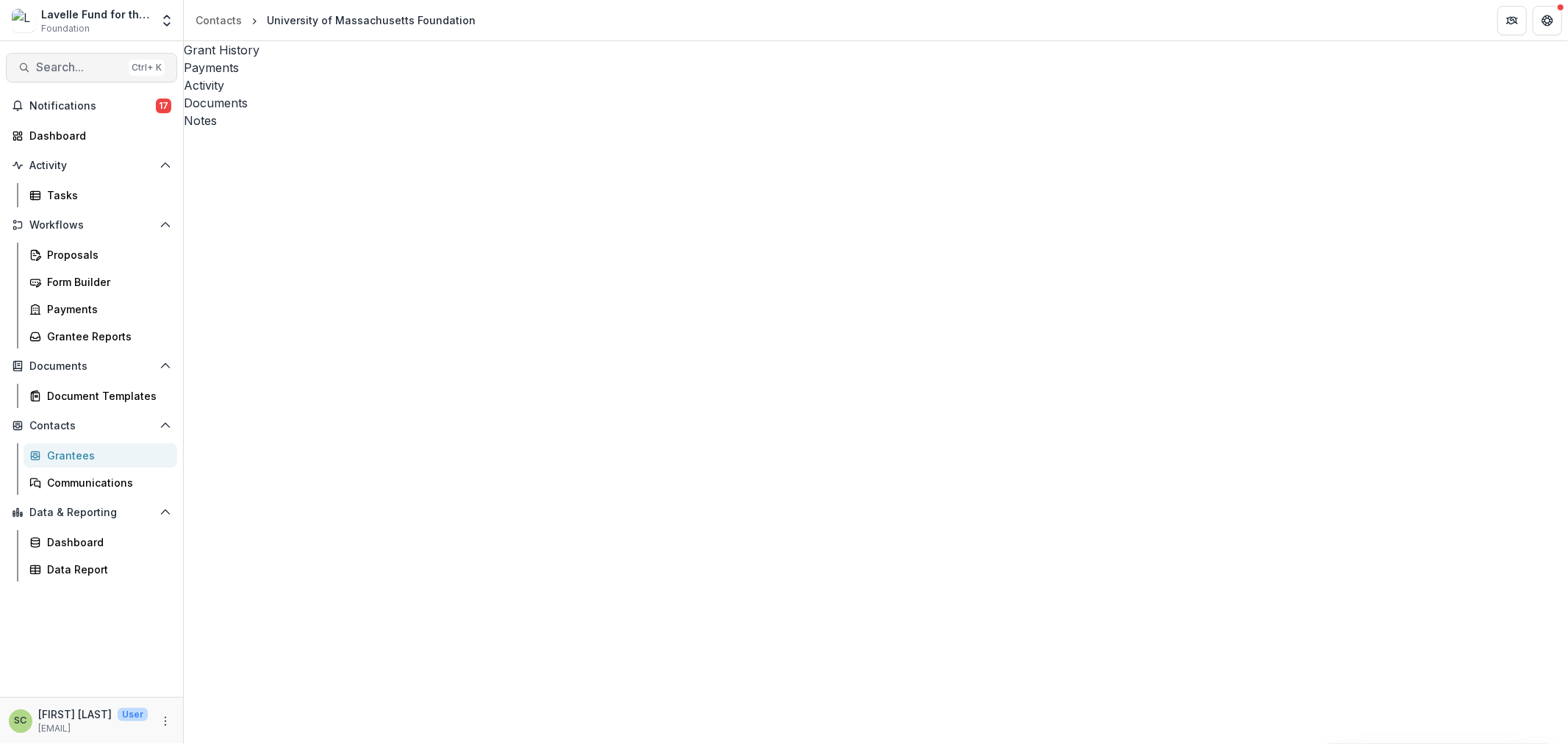 click on "Search... Ctrl  + K" at bounding box center [91, 68] 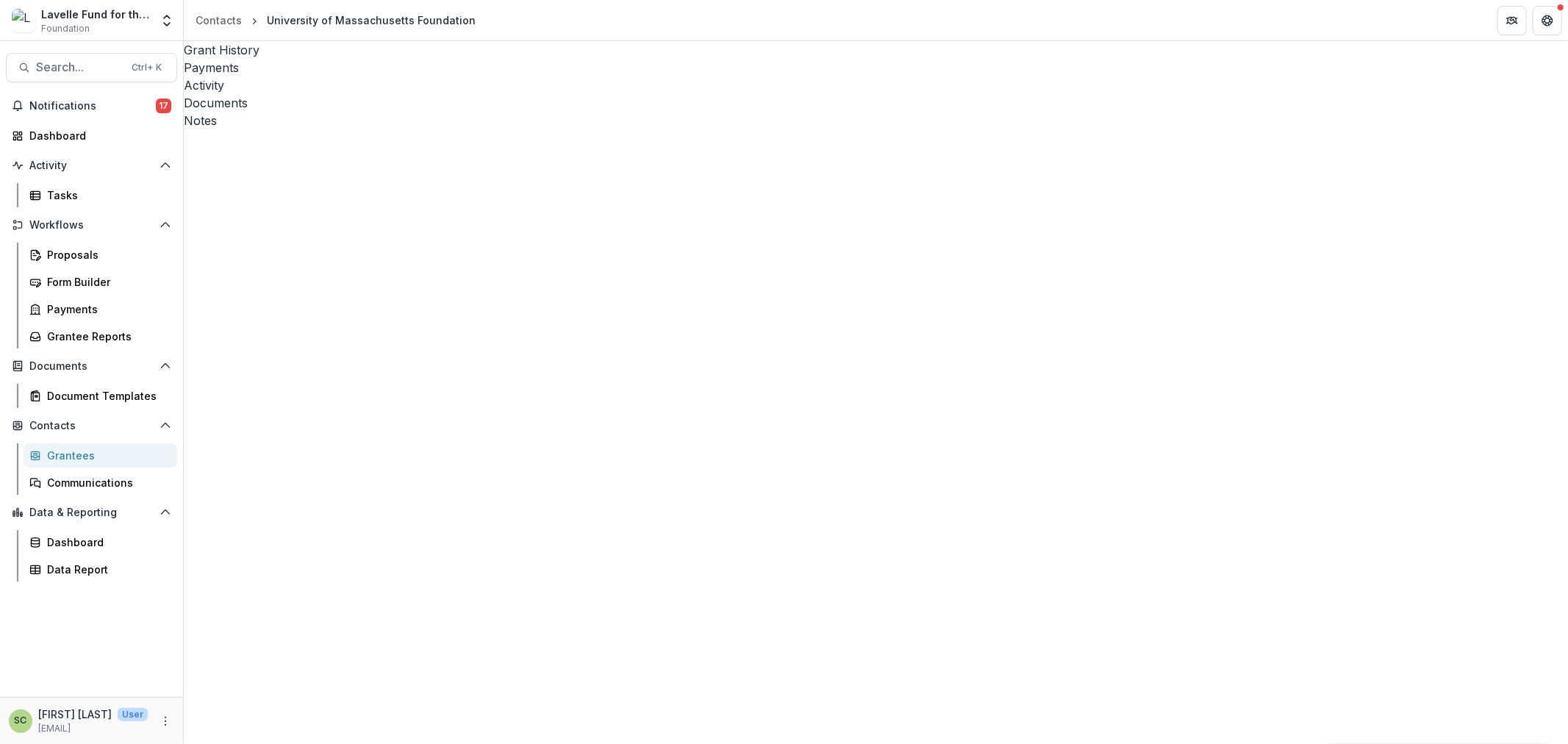 click on "University of Massachusetts Boston" at bounding box center (784, 2458) 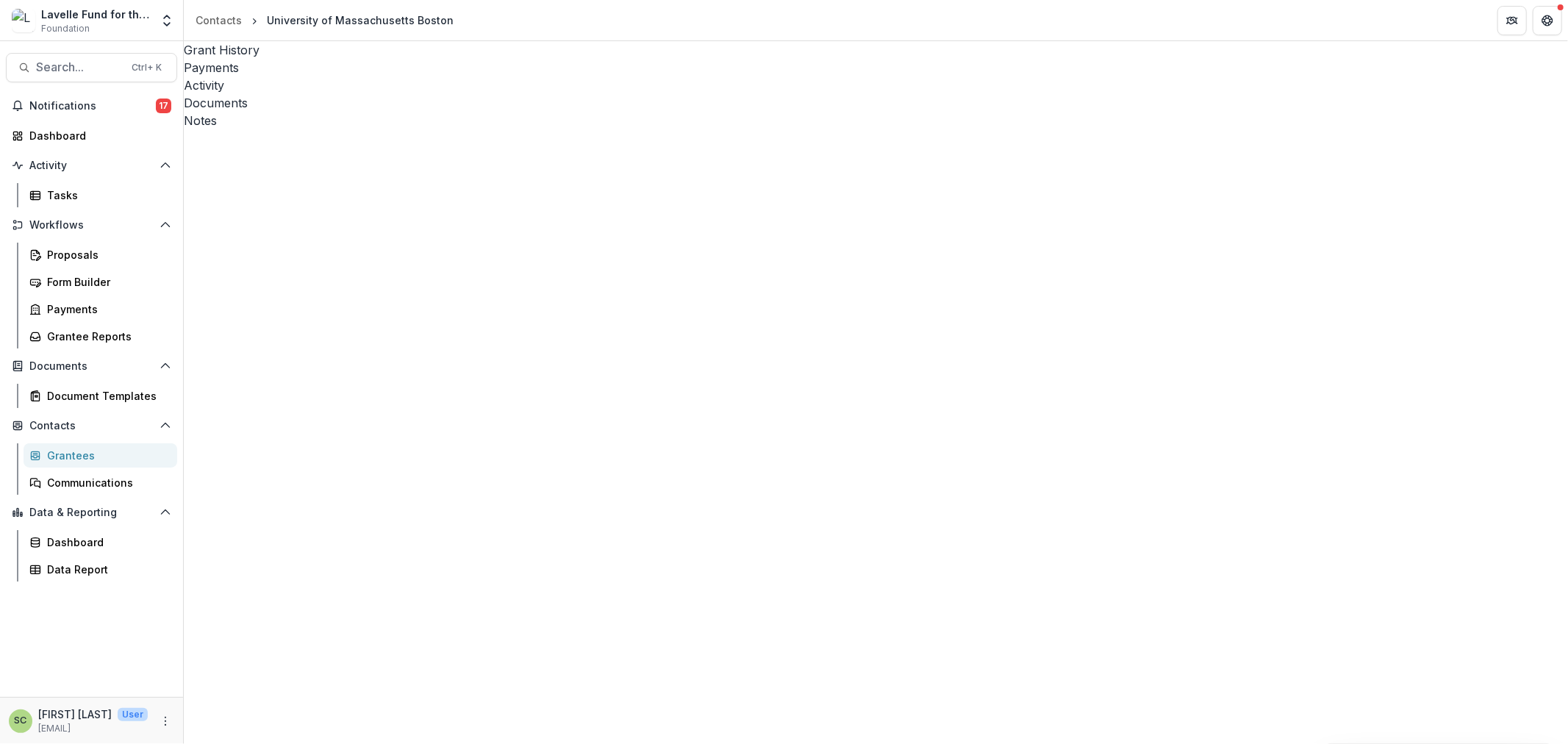 scroll, scrollTop: 245, scrollLeft: 0, axis: vertical 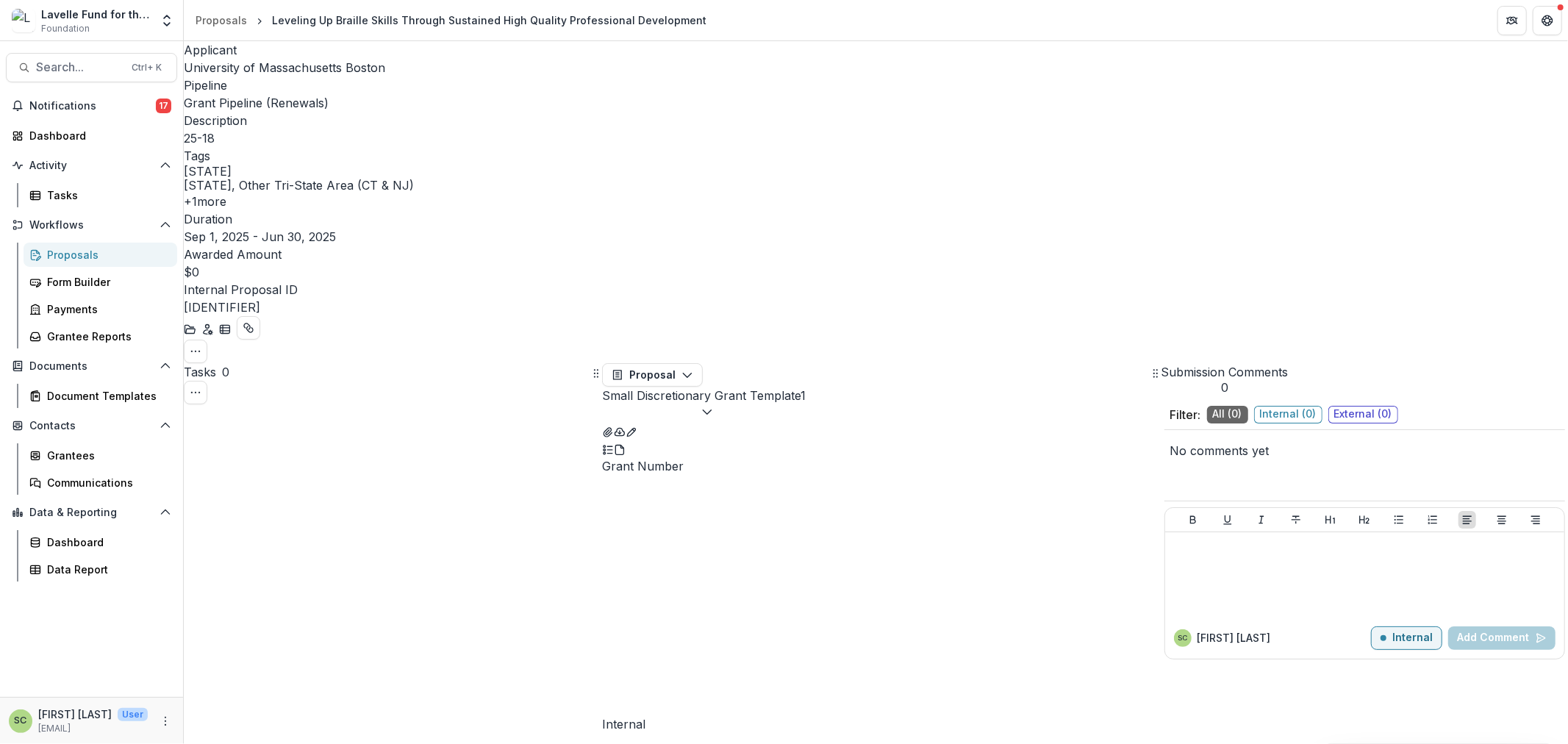 drag, startPoint x: 825, startPoint y: 392, endPoint x: 615, endPoint y: 386, distance: 210.0857 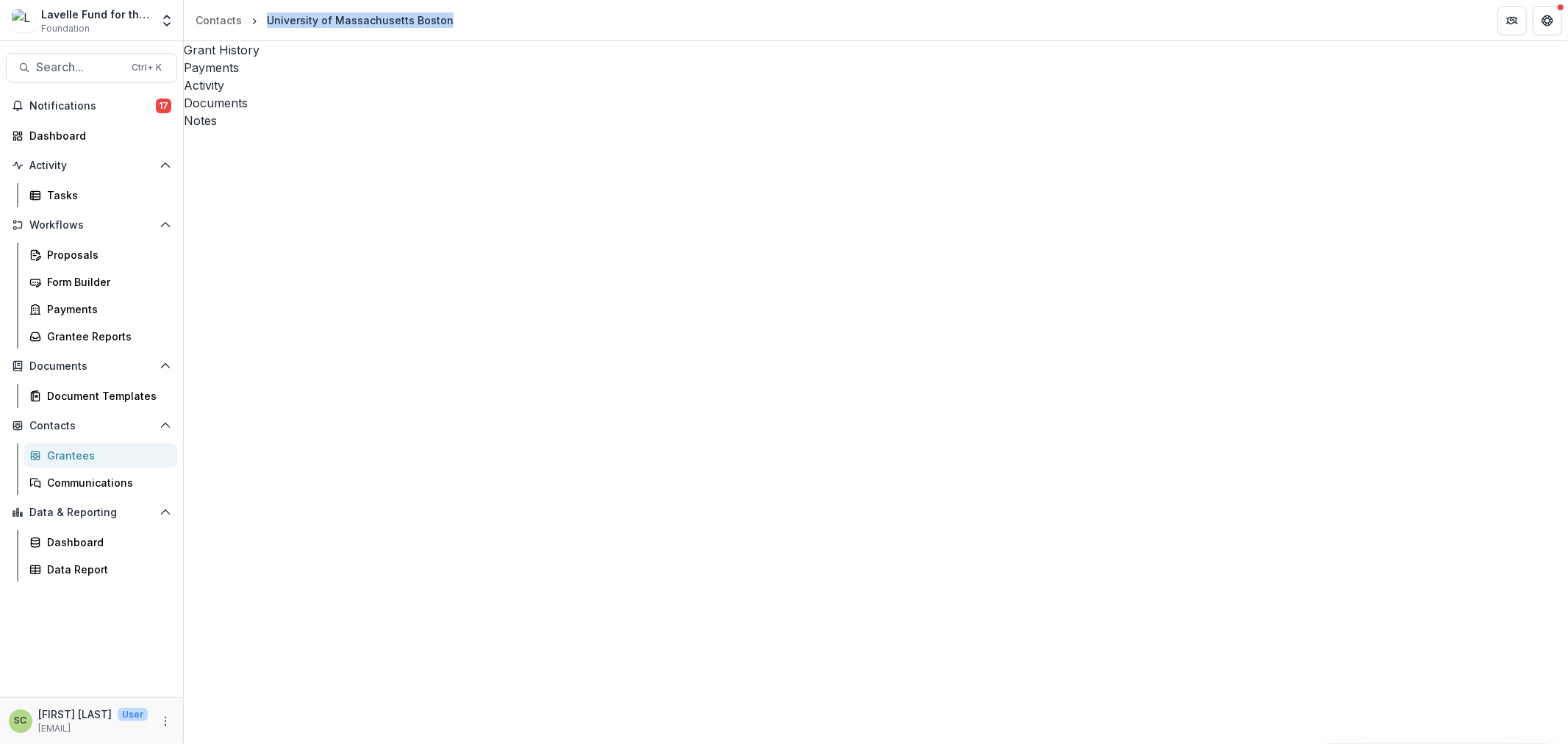 drag, startPoint x: 465, startPoint y: 25, endPoint x: 268, endPoint y: 33, distance: 197.16237 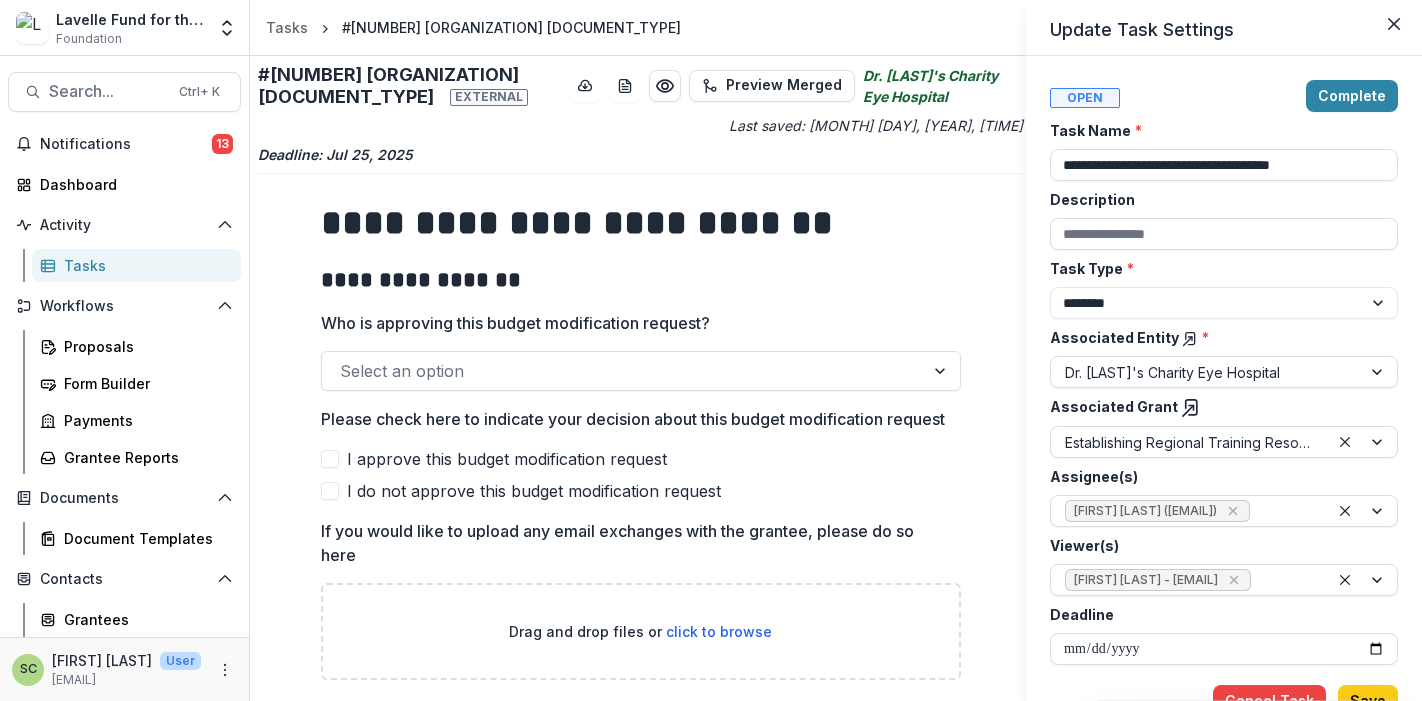 select on "********" 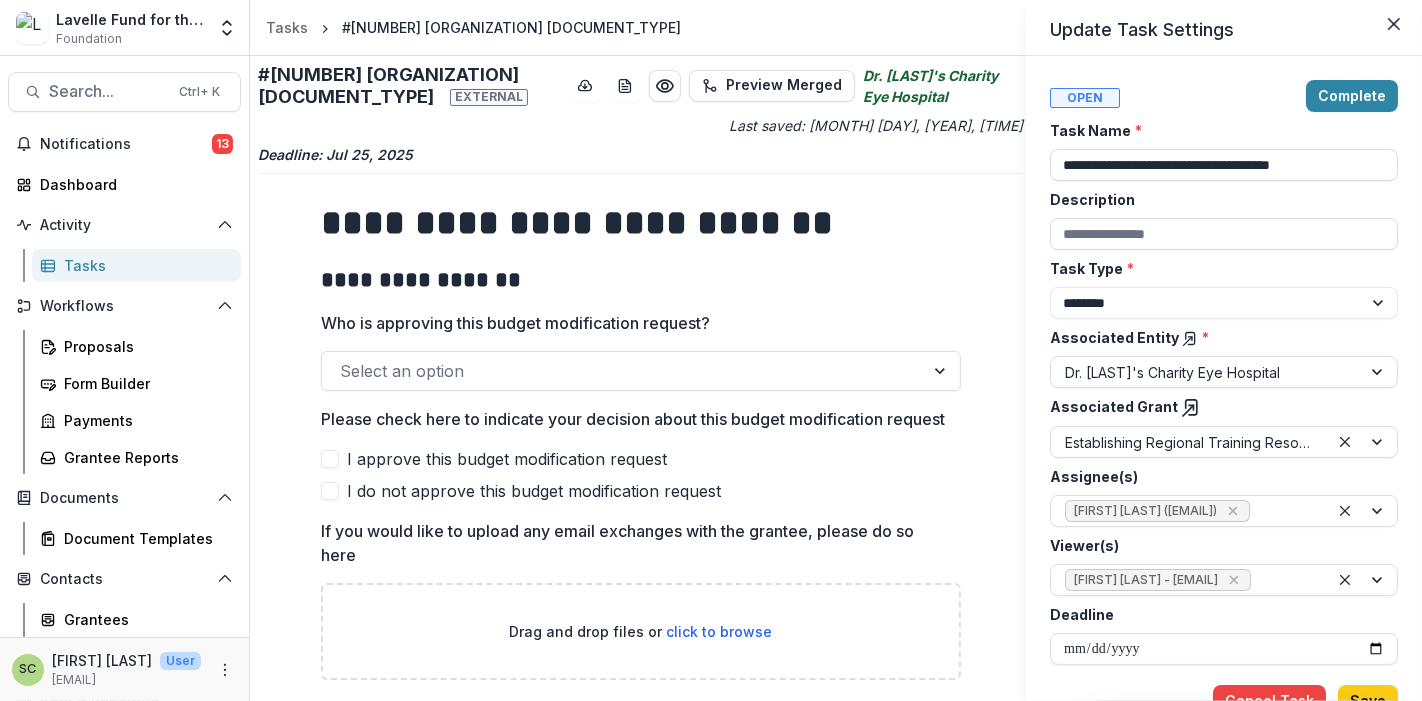 scroll, scrollTop: 1722, scrollLeft: 0, axis: vertical 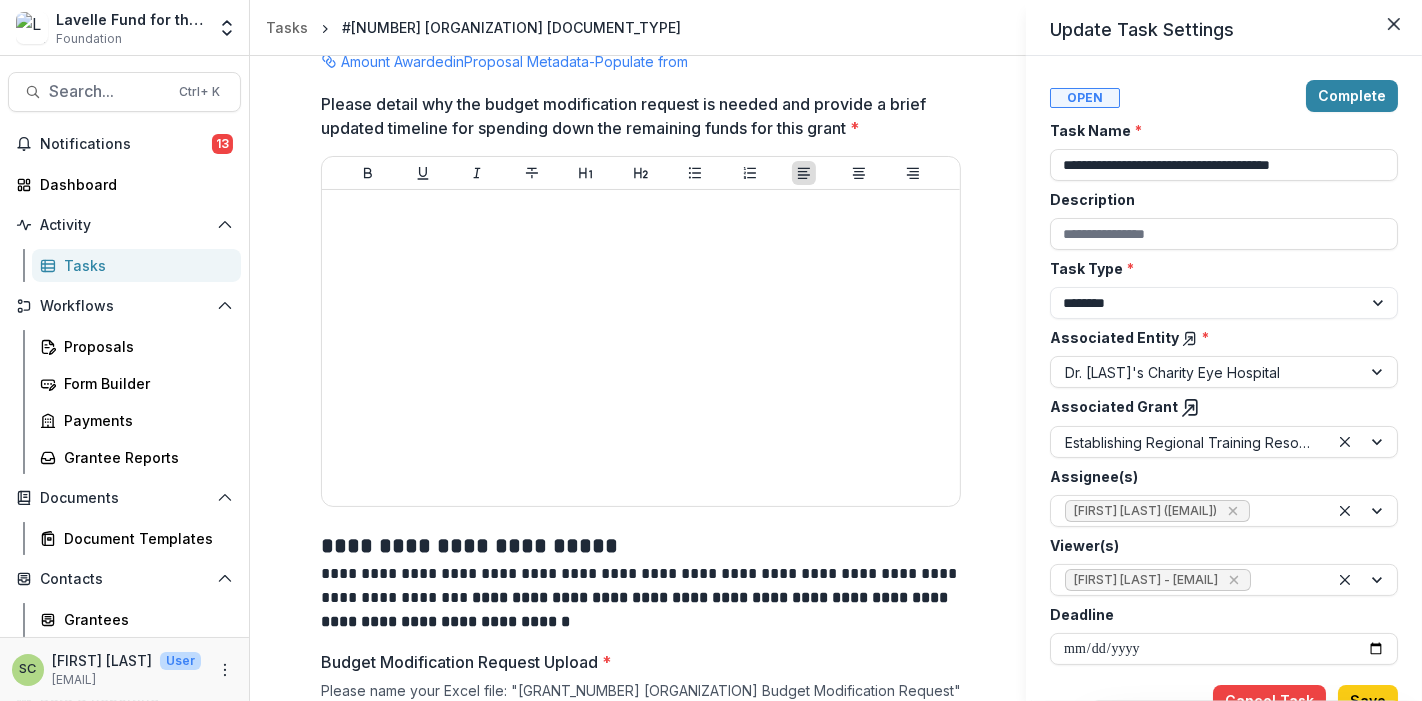 click on "**********" at bounding box center [711, 350] 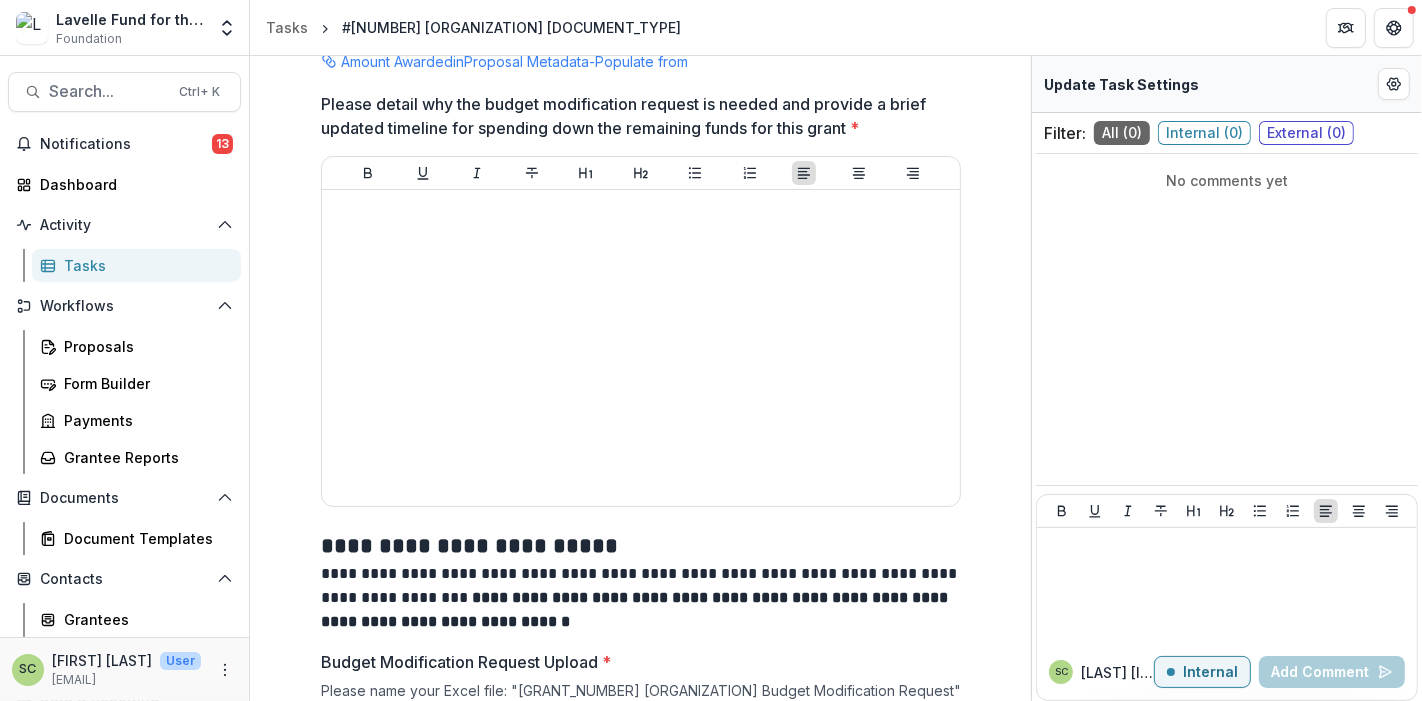 click on "Notifications" at bounding box center (126, 144) 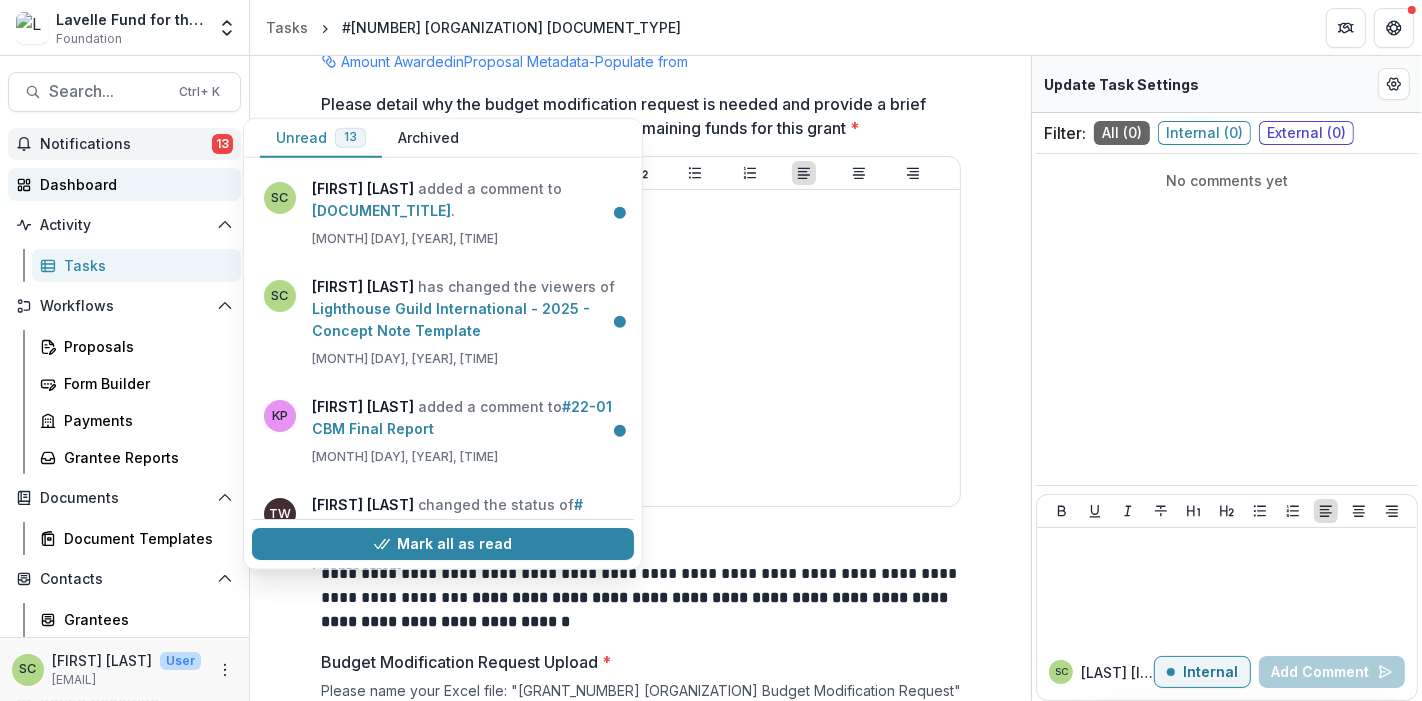 click on "Dashboard" at bounding box center [132, 184] 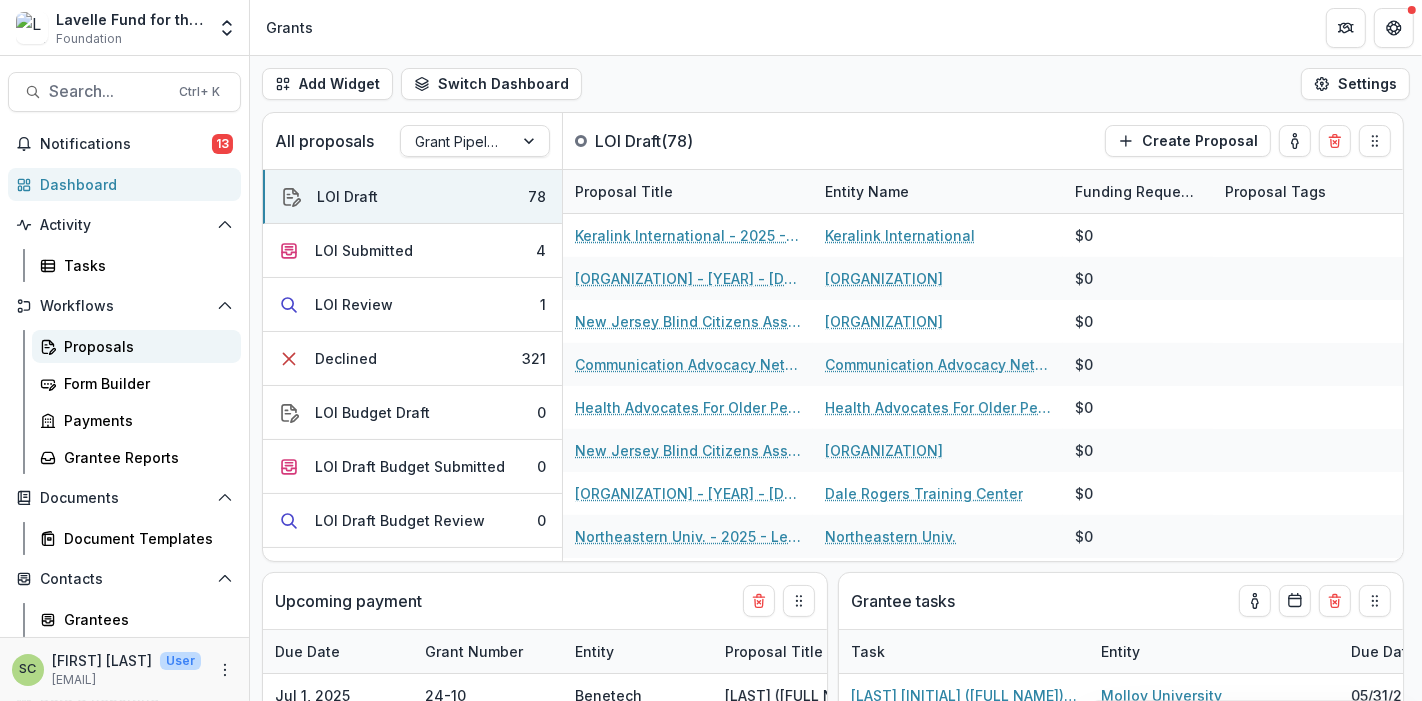 click on "Proposals" at bounding box center (144, 346) 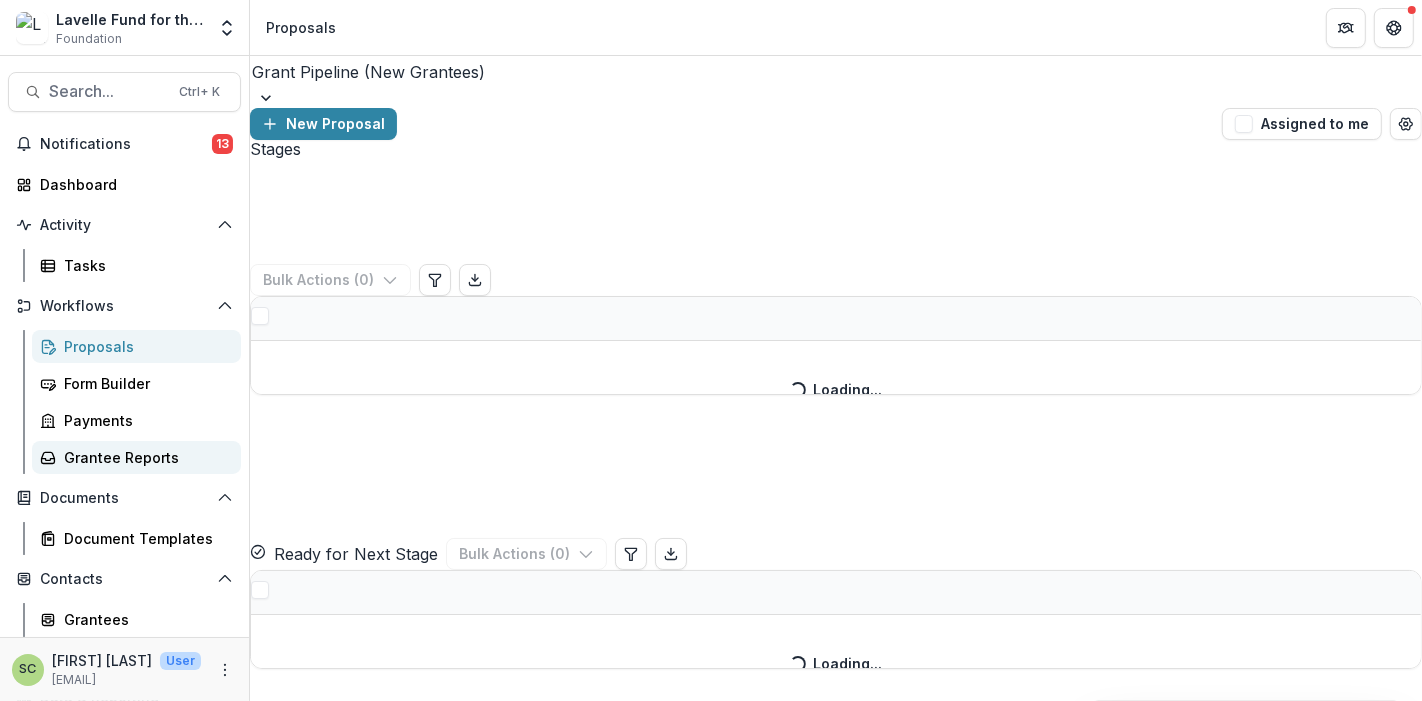 click on "Grantee Reports" at bounding box center (144, 457) 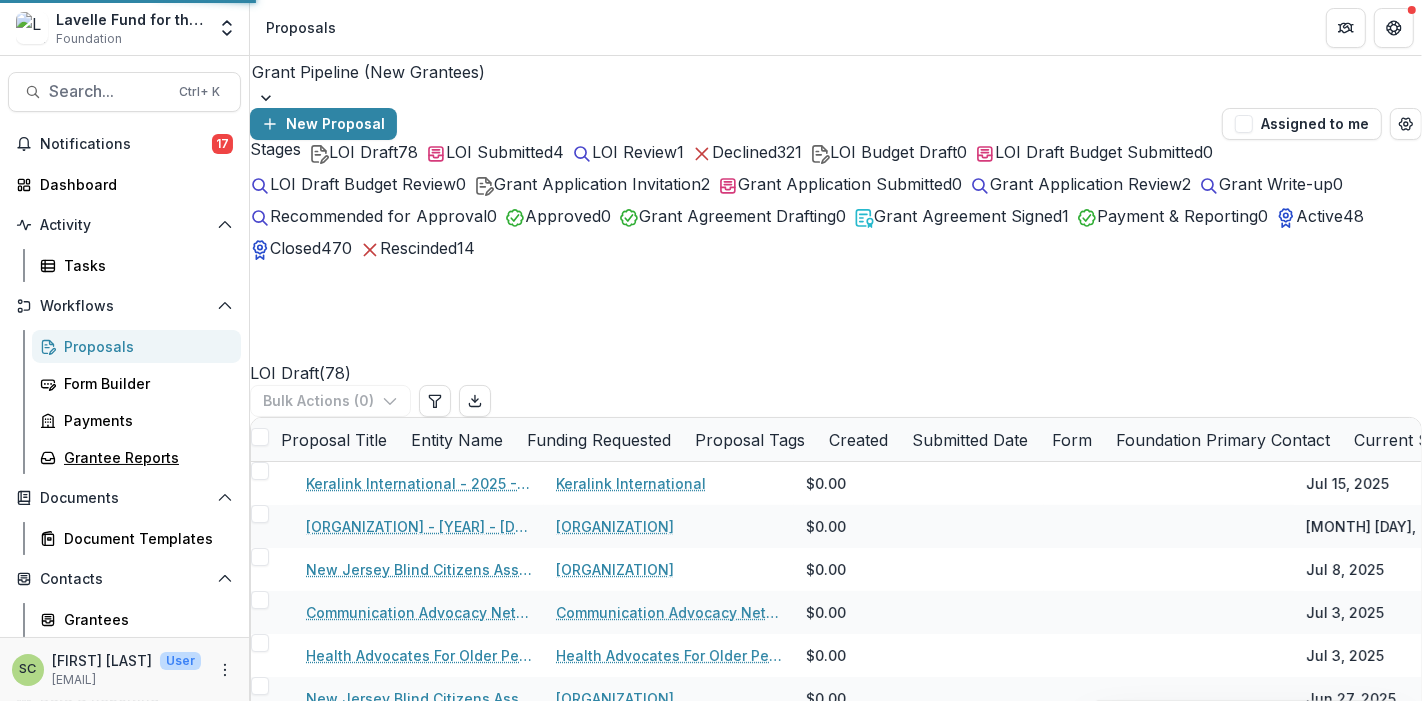scroll, scrollTop: 152, scrollLeft: 0, axis: vertical 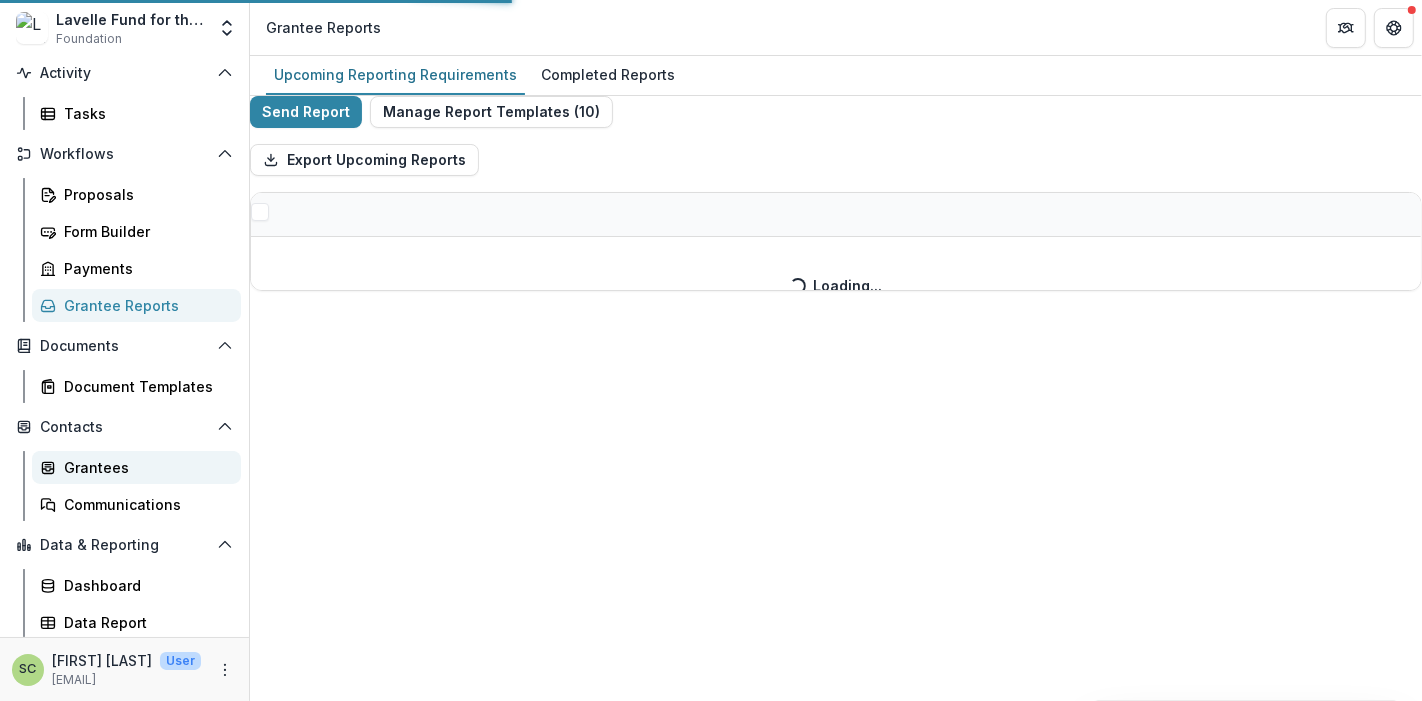 click on "Grantees" at bounding box center [144, 467] 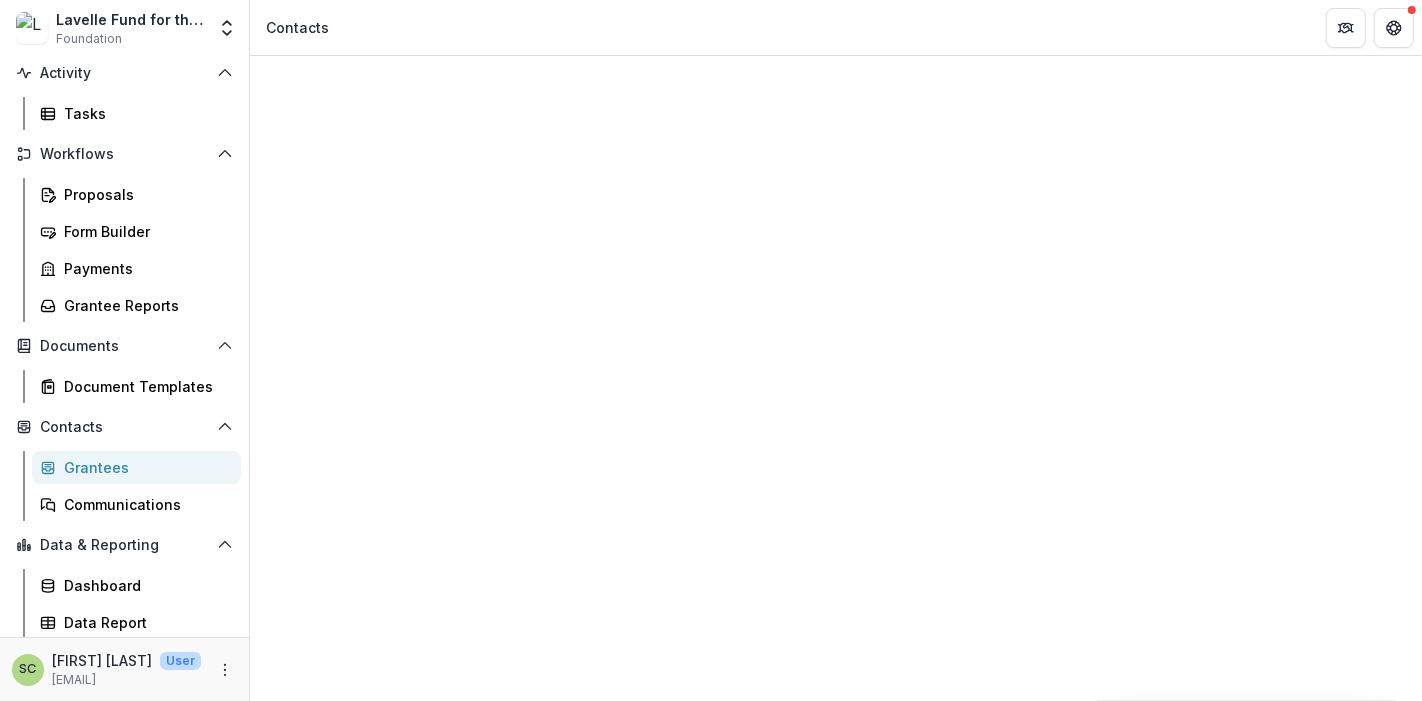 click on "New Entity" at bounding box center (458, 1320) 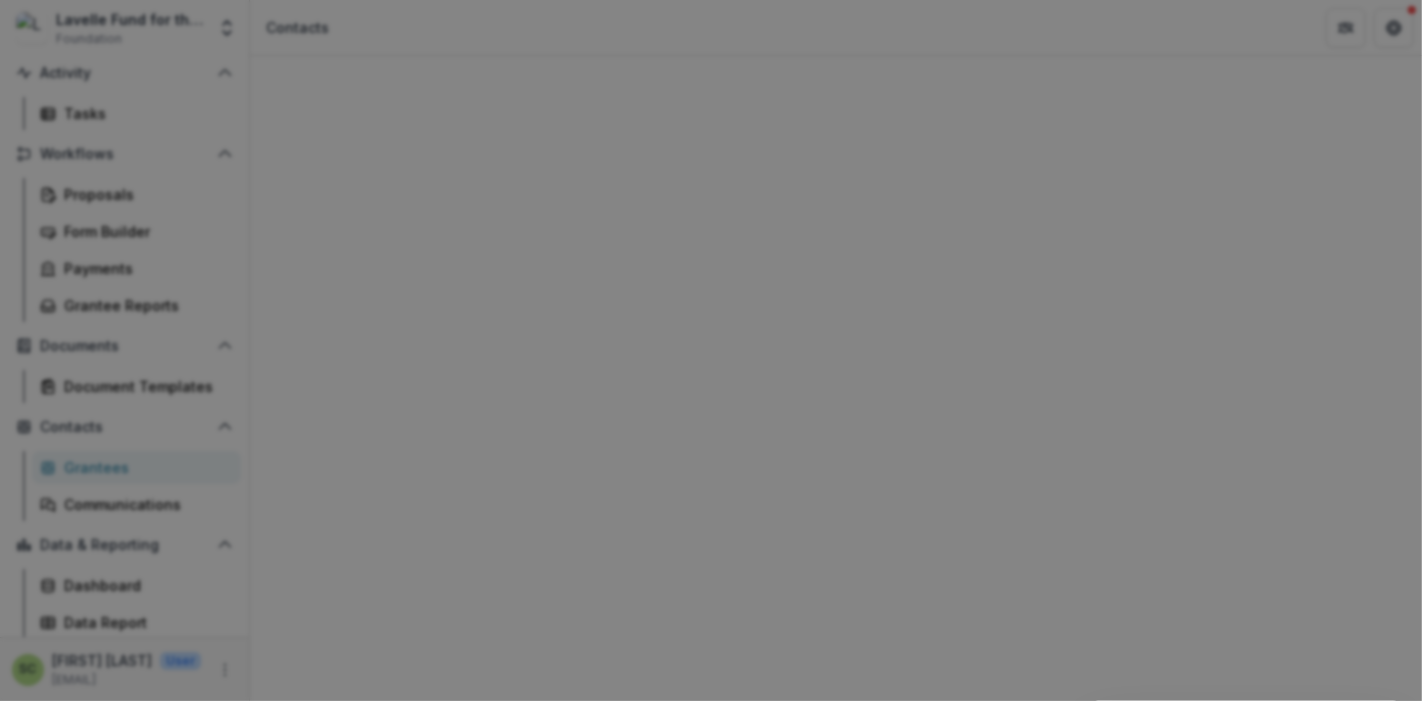 click on "Find Entity" at bounding box center [104, 793] 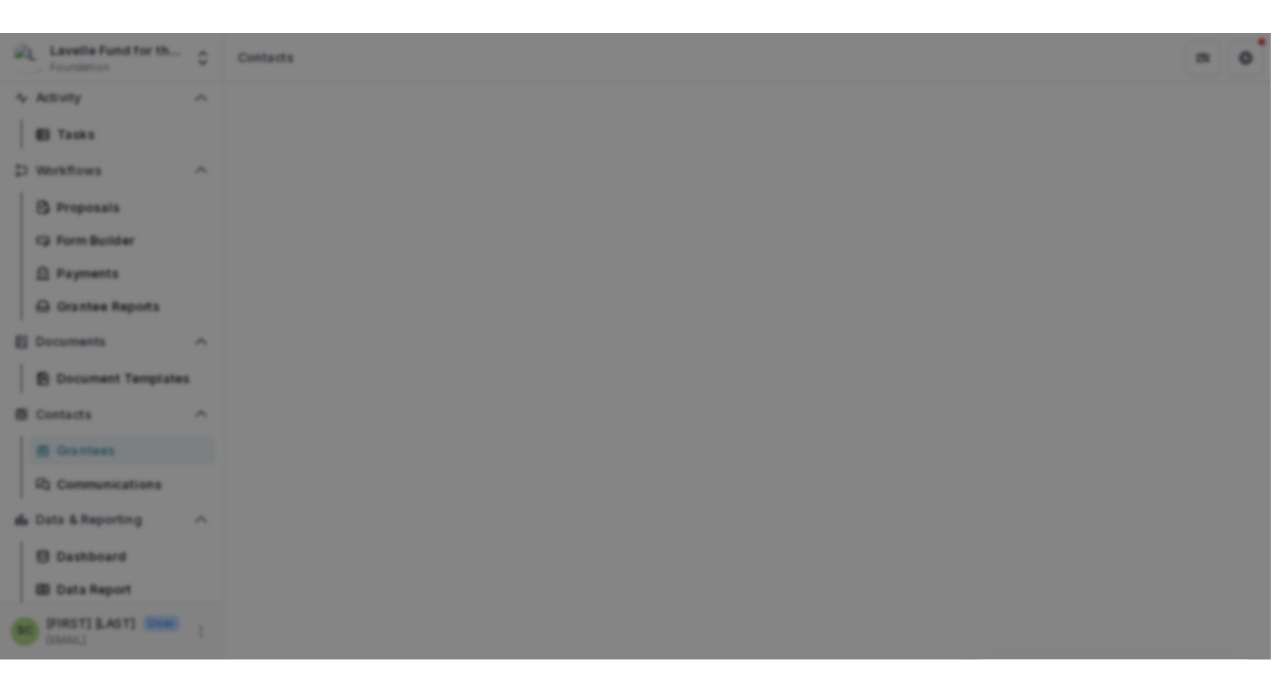 scroll, scrollTop: 89, scrollLeft: 0, axis: vertical 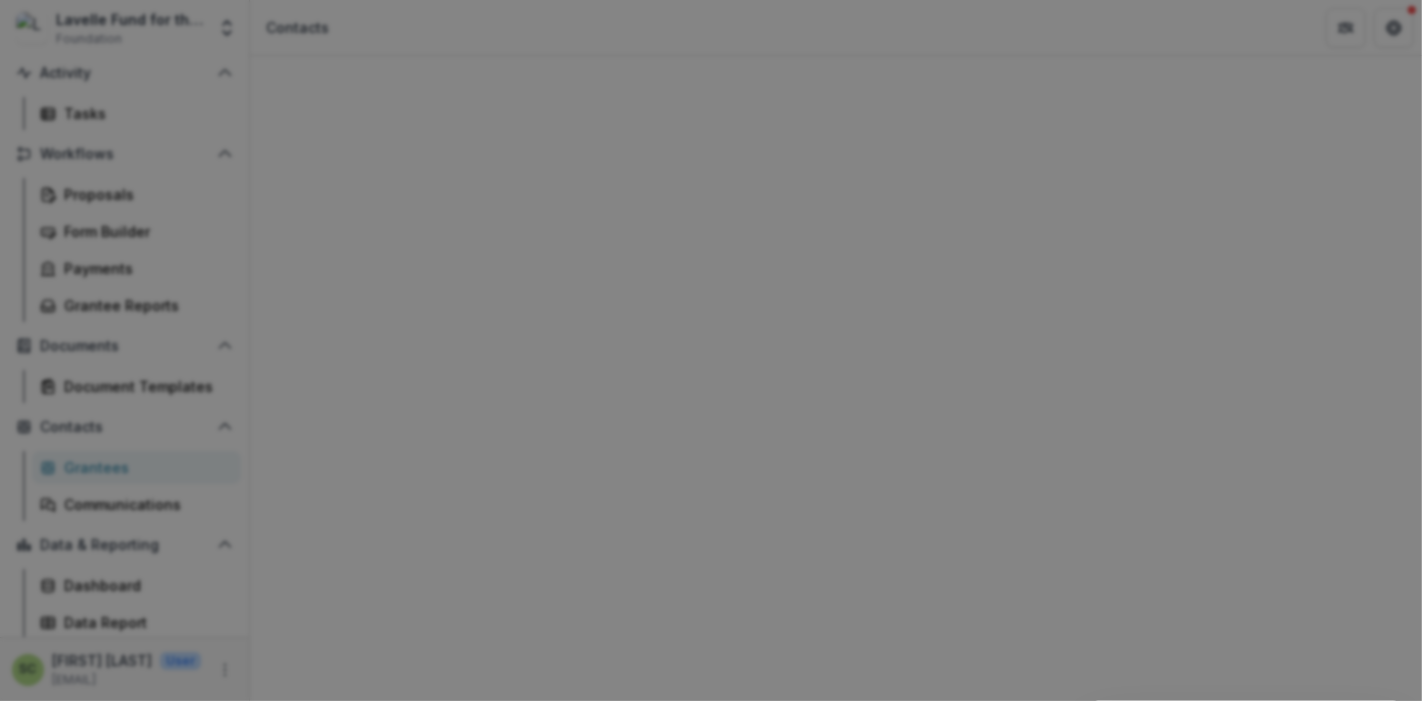 click on "**********" at bounding box center [711, 961] 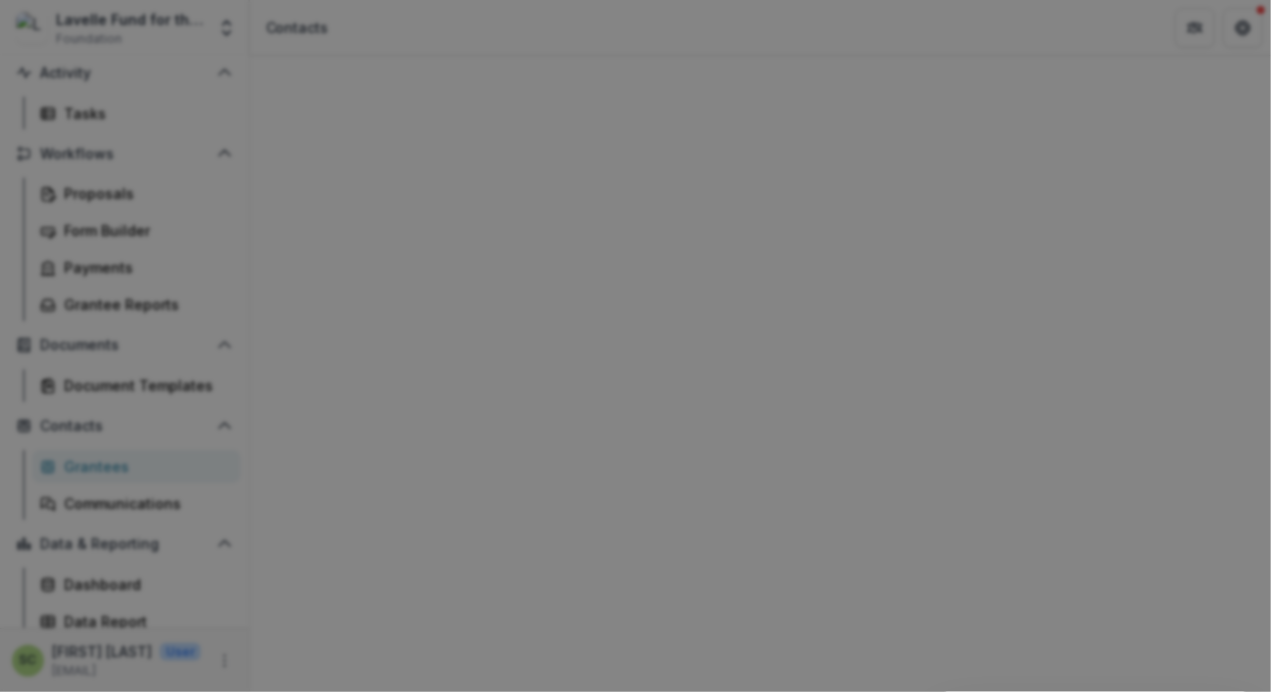 scroll, scrollTop: 152, scrollLeft: 0, axis: vertical 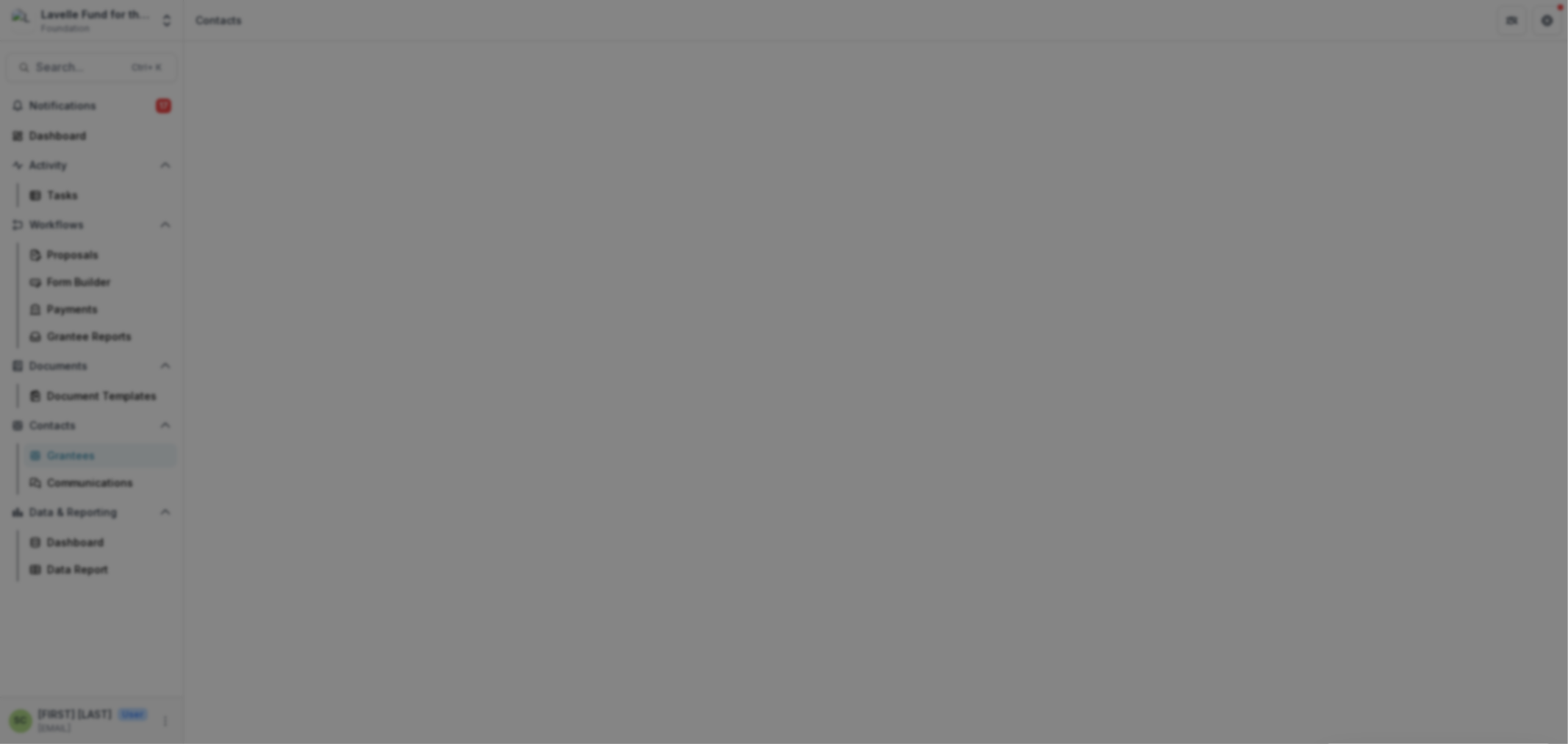 type on "**********" 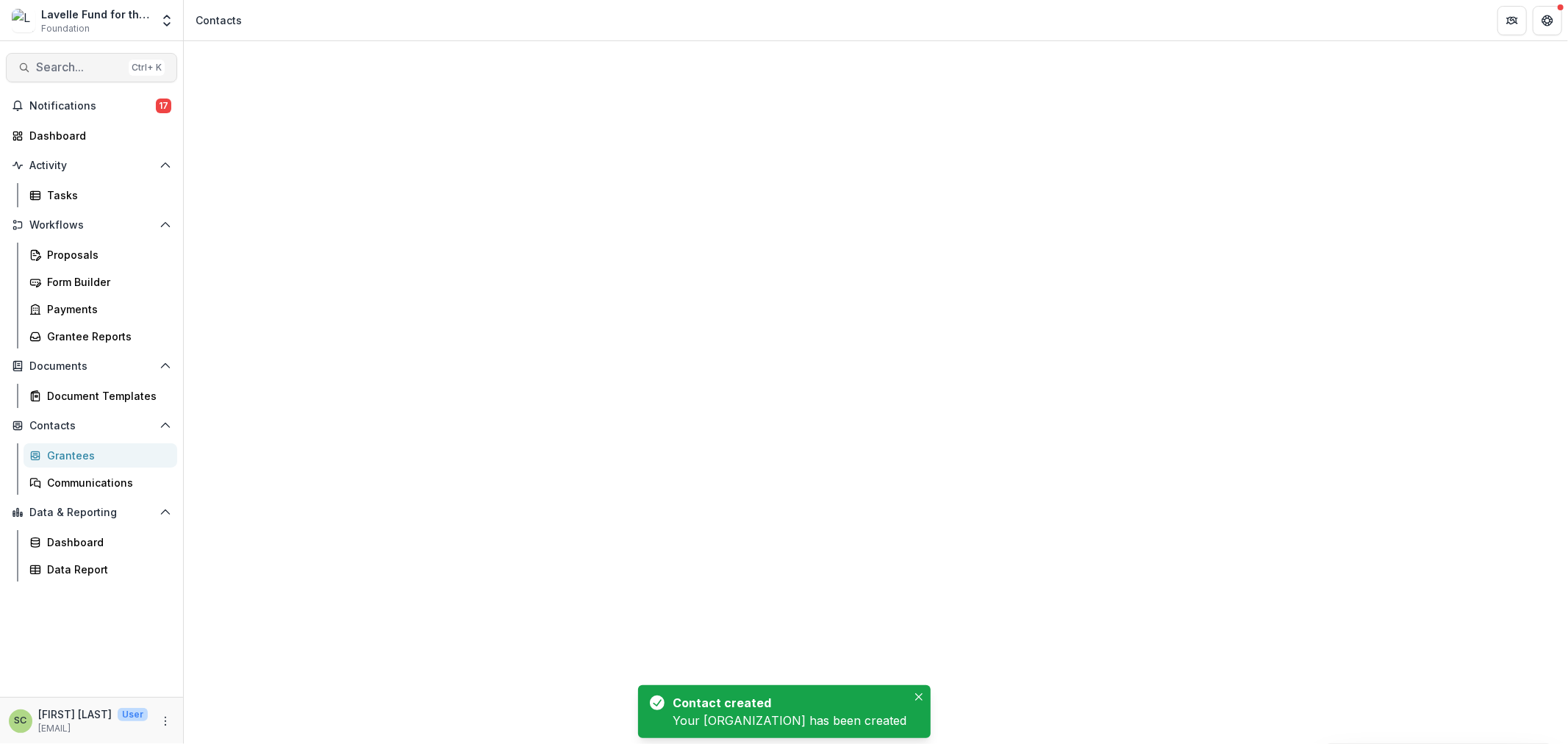 click on "Search... Ctrl  + K" at bounding box center (91, 68) 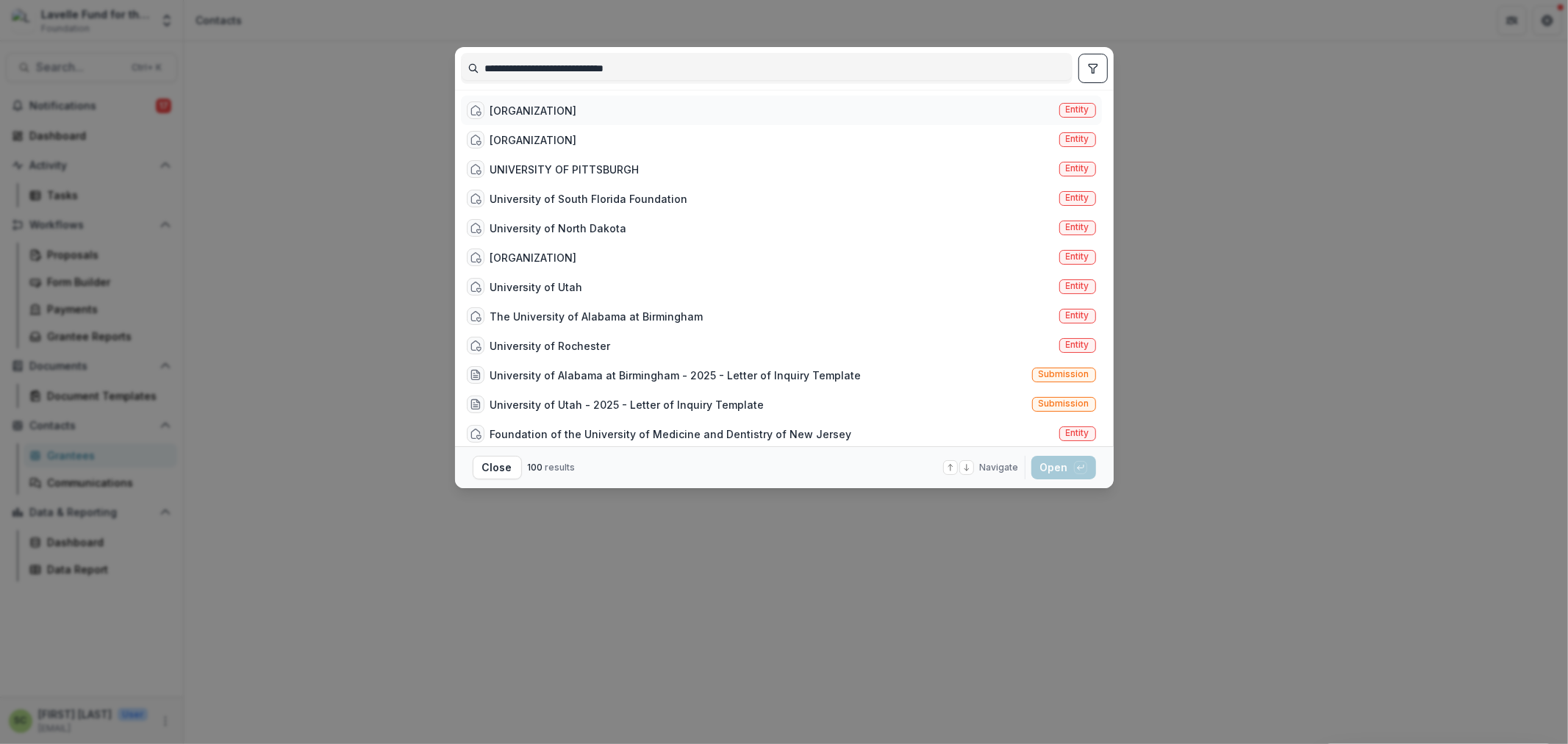 type on "**********" 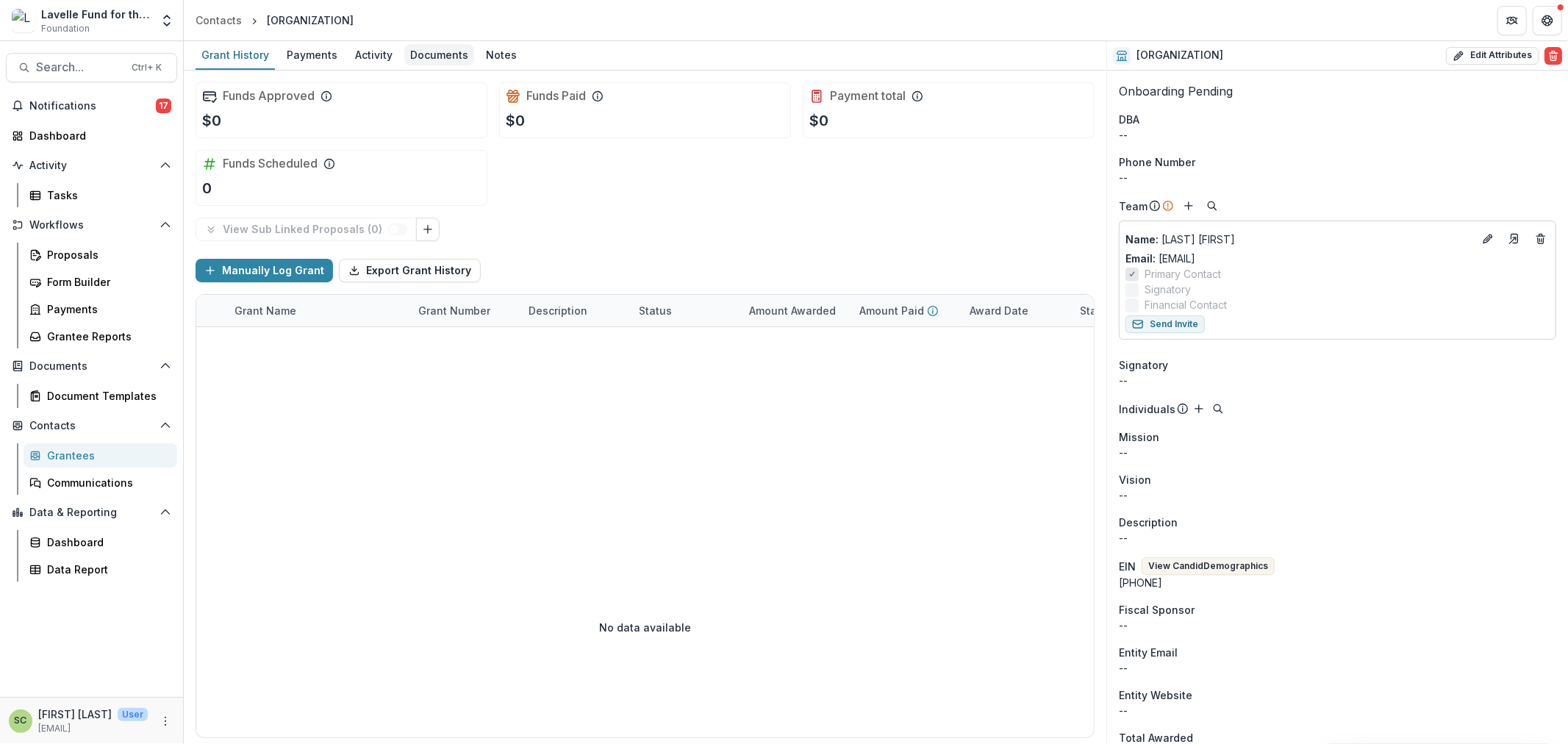 click on "Documents" at bounding box center (439, 54) 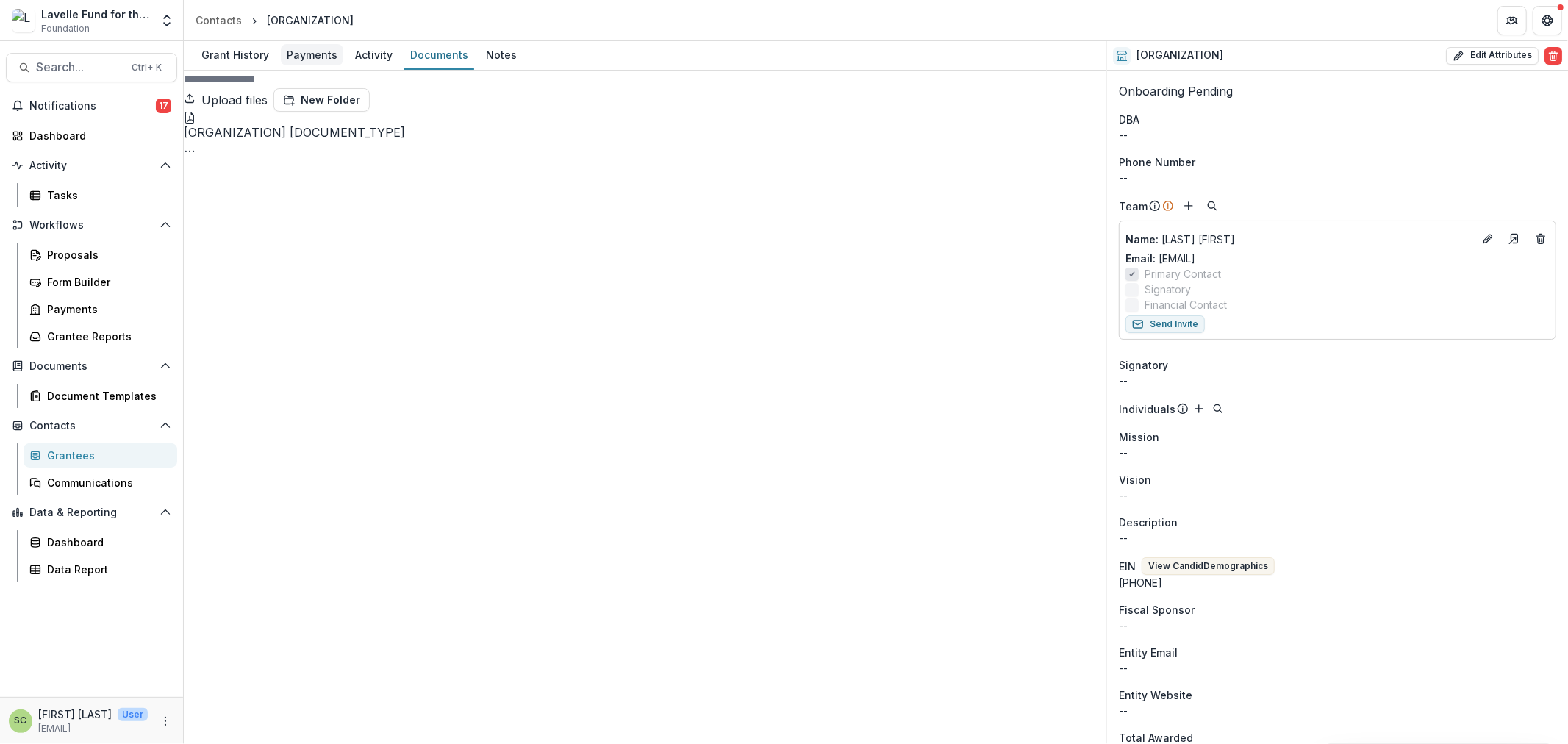 click on "Payments" at bounding box center [312, 54] 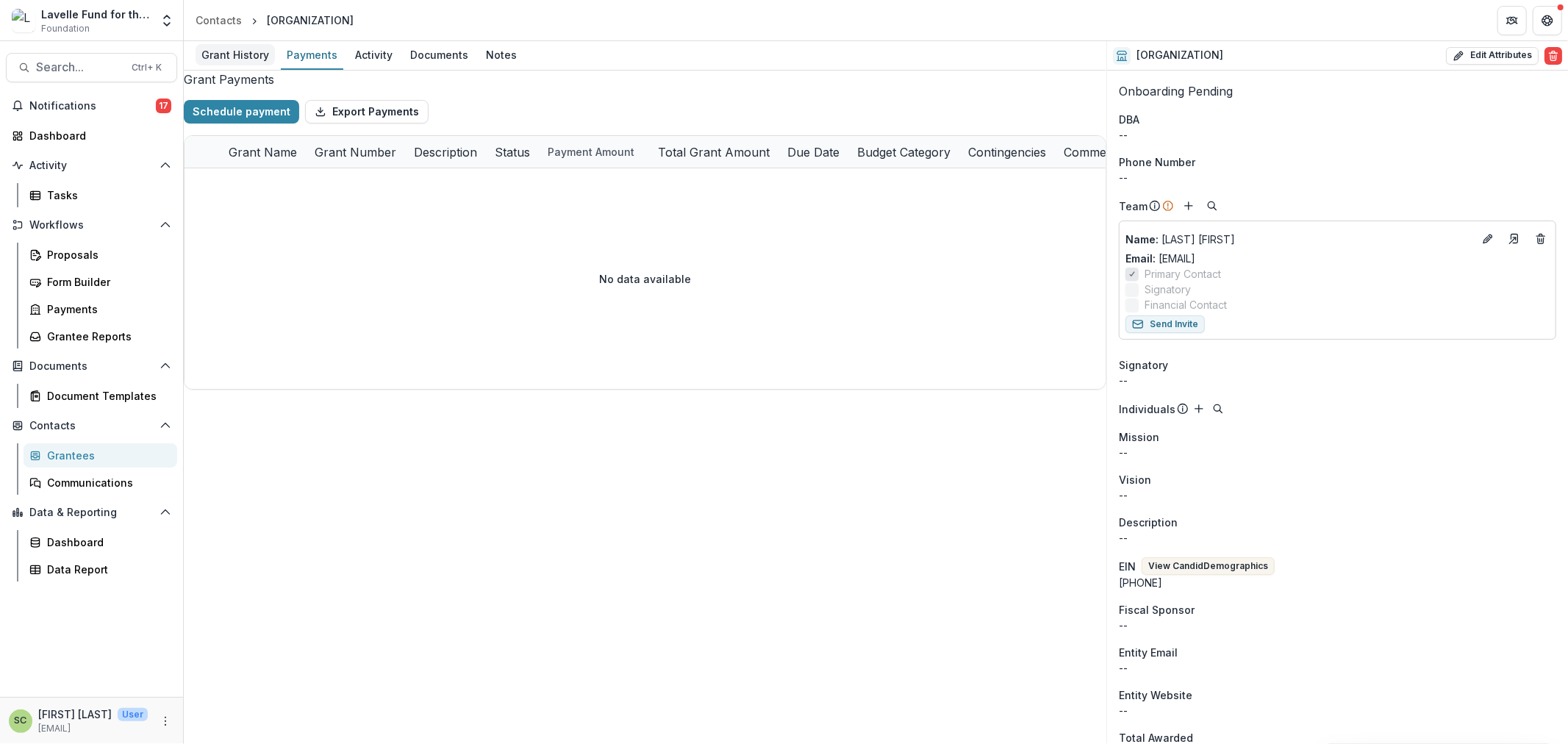 click on "Grant History" at bounding box center [235, 54] 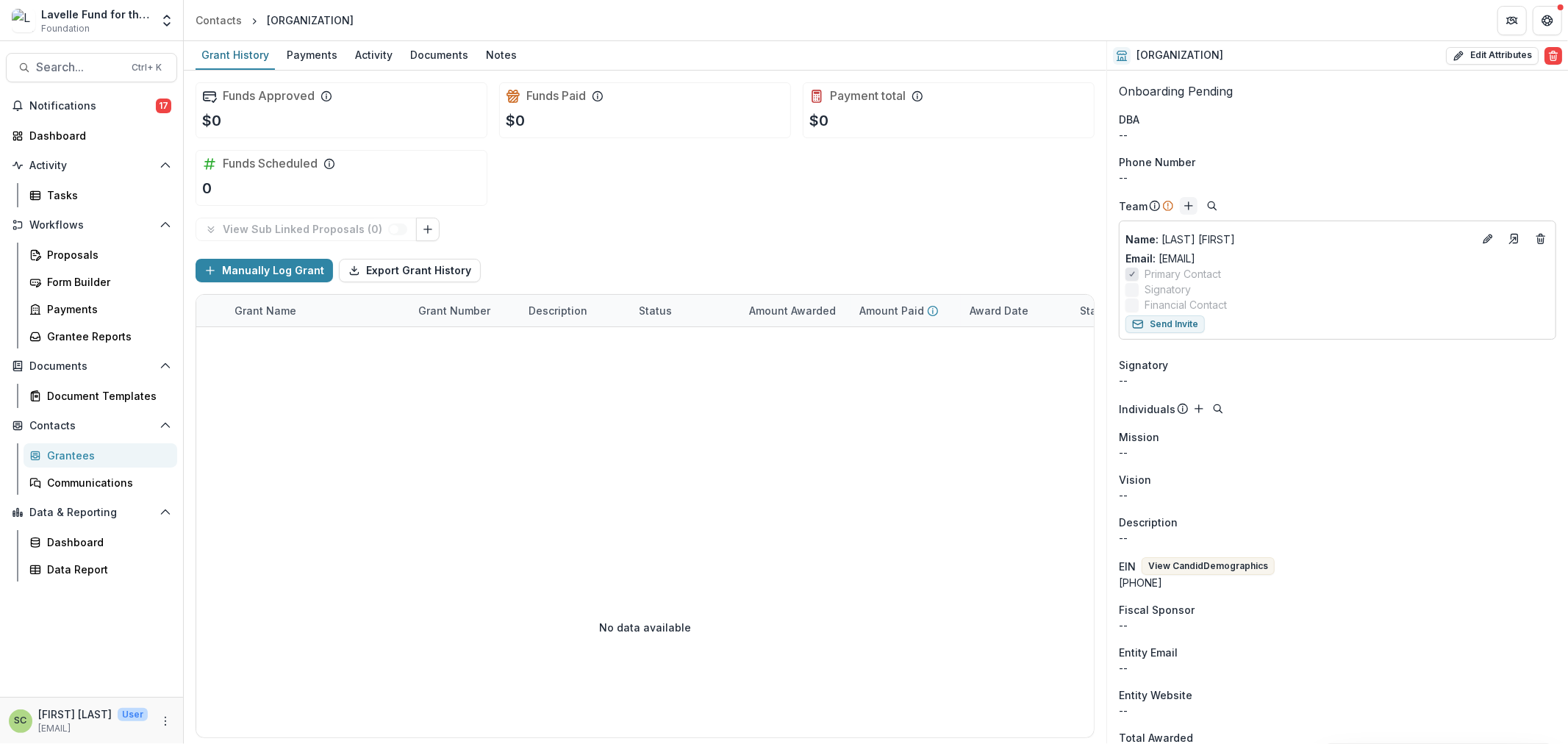 click 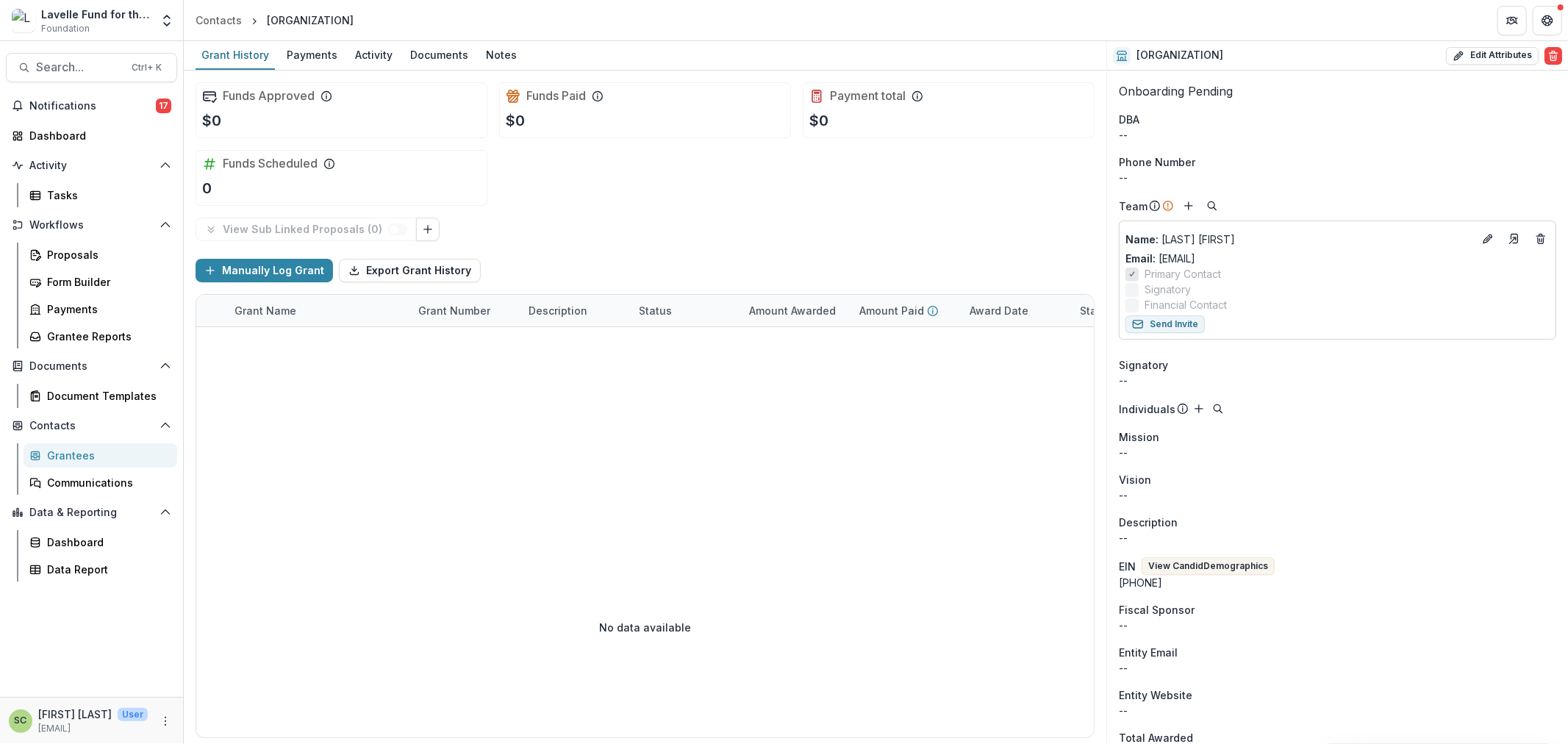 type 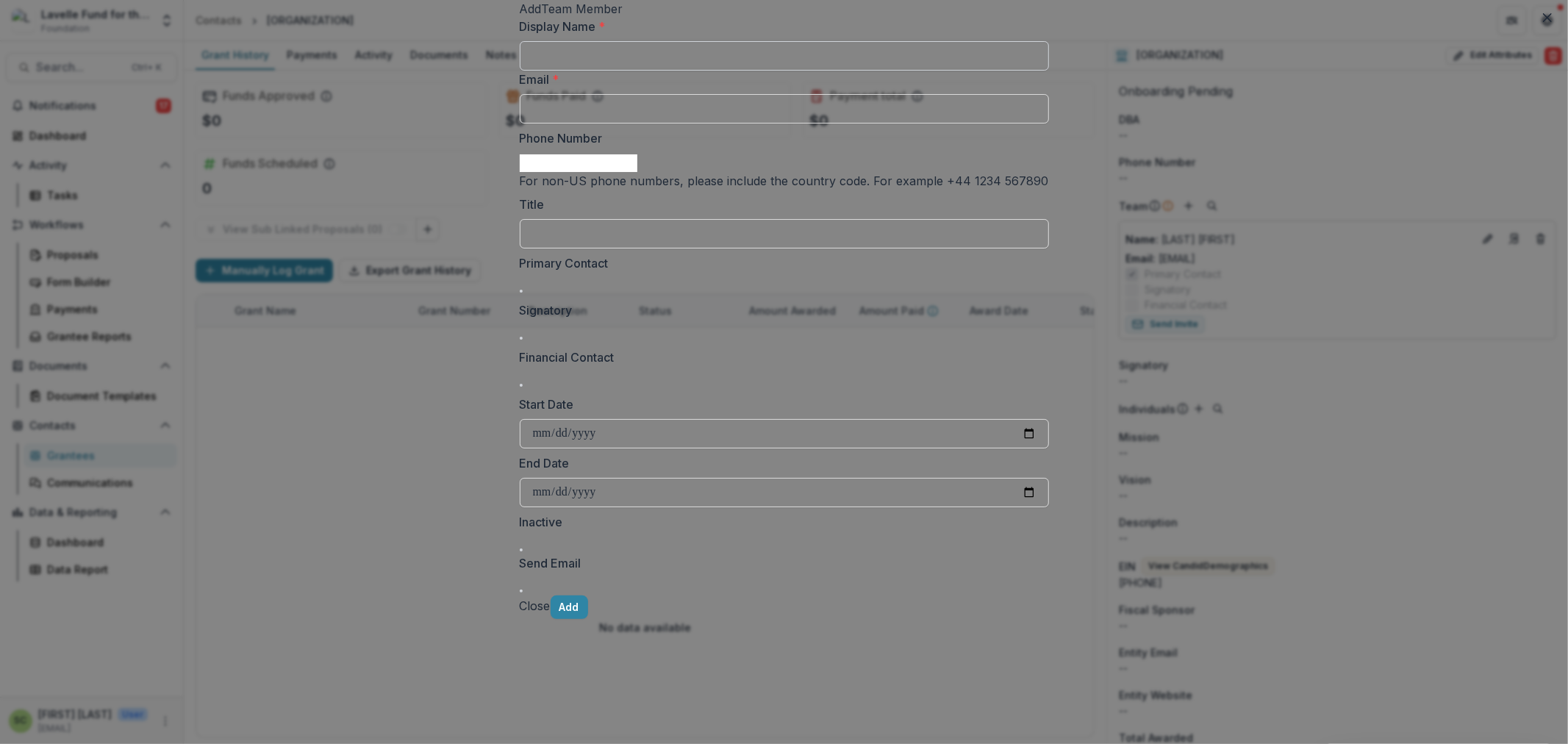 click on "Display Name *" at bounding box center [784, 56] 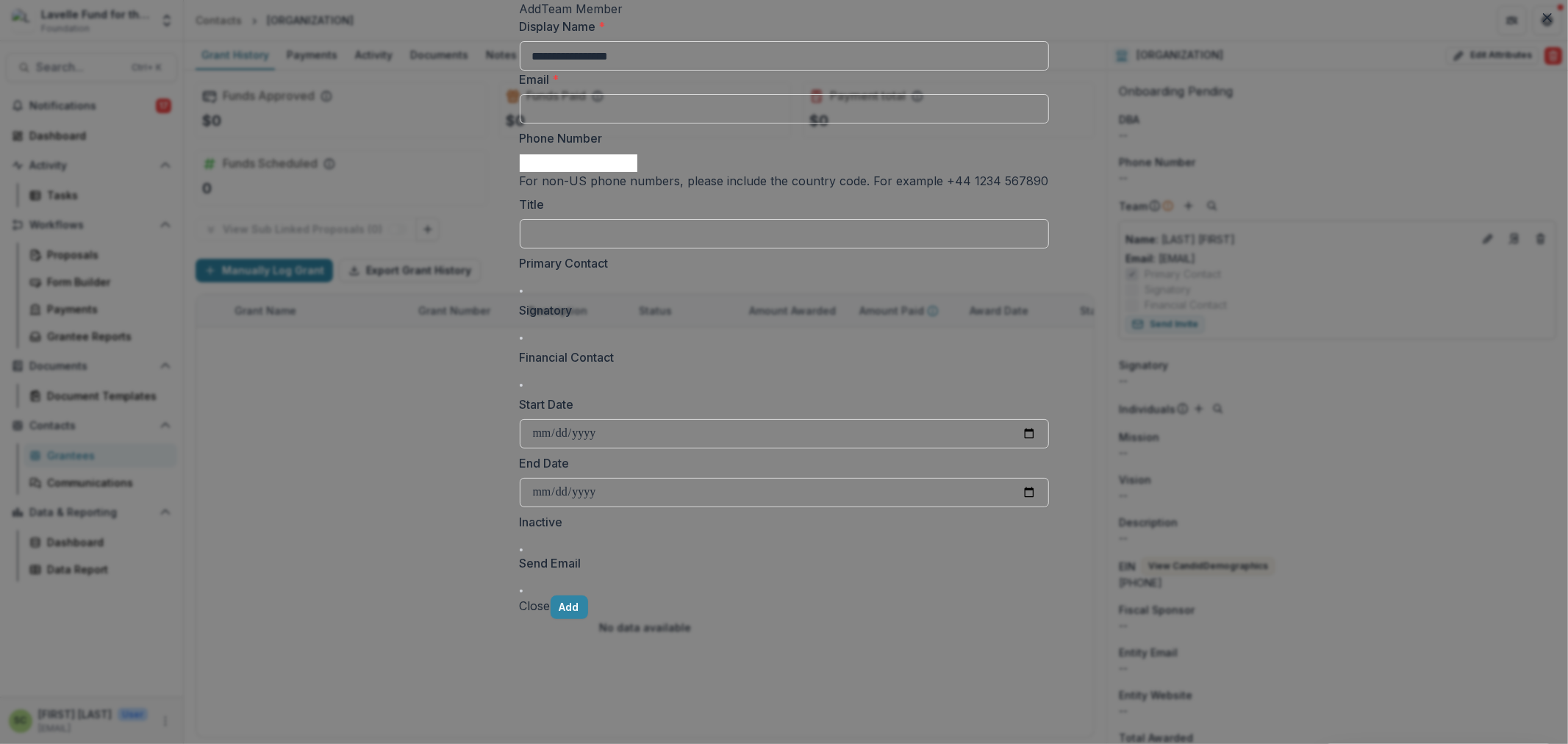 type on "**********" 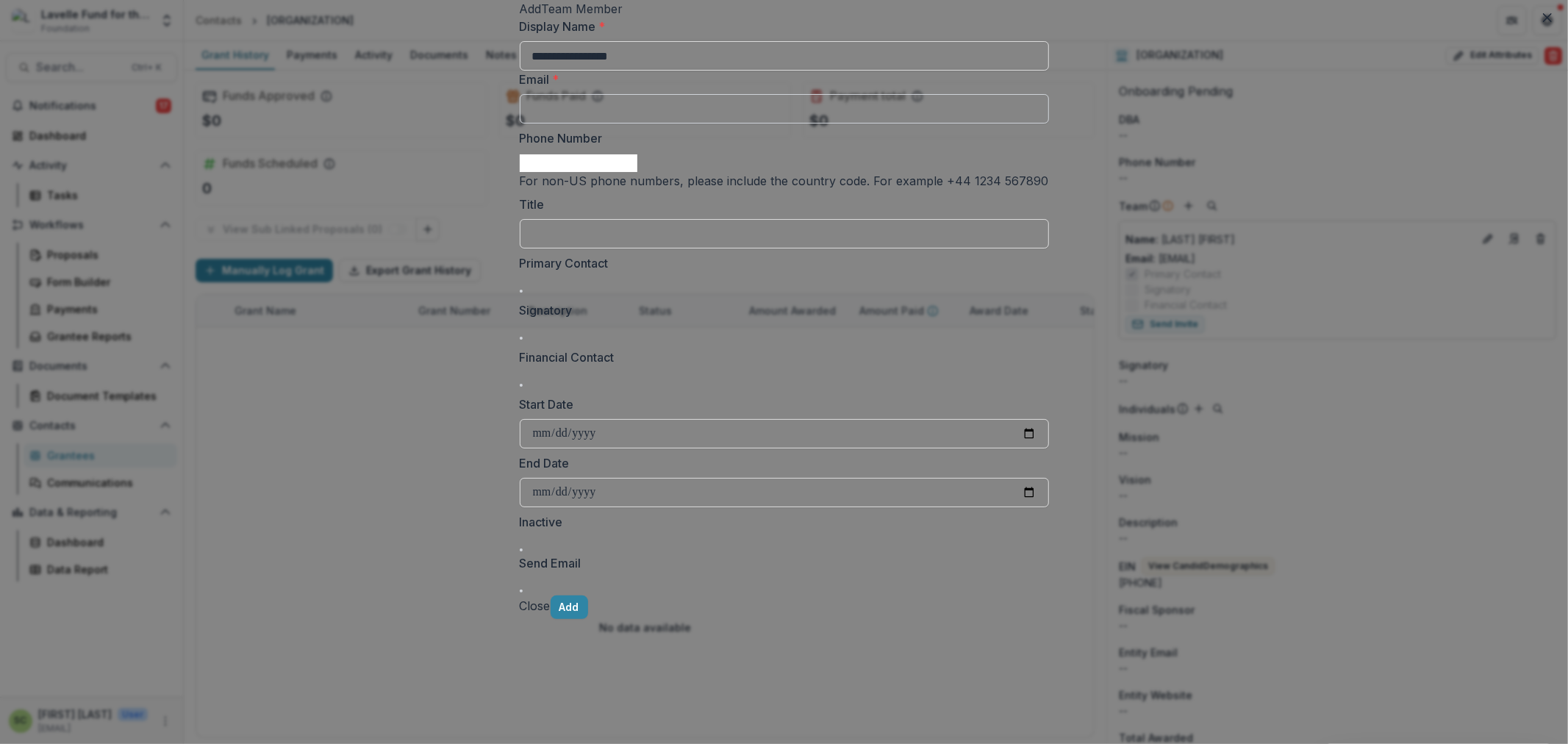 click on "Email *" at bounding box center (784, 109) 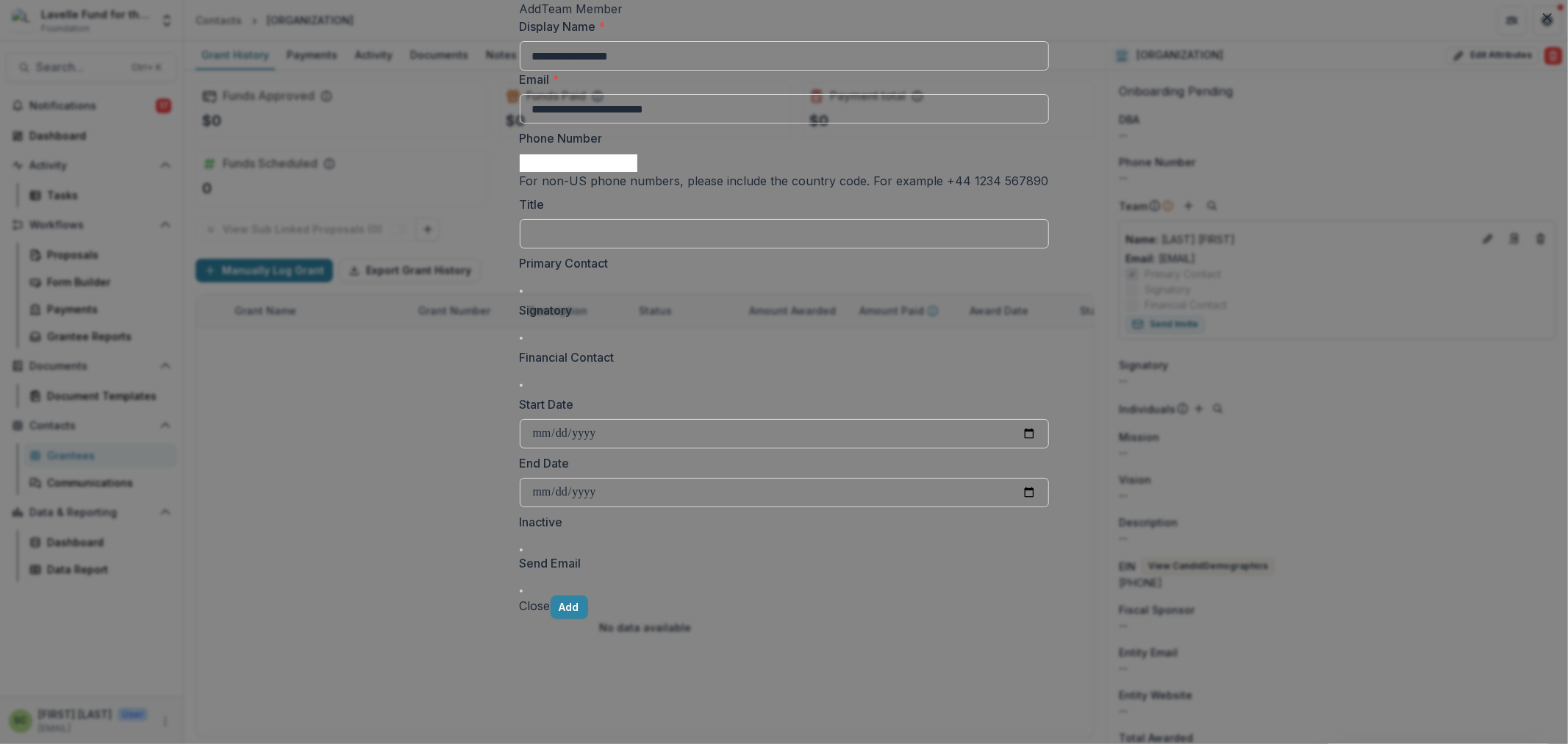 type on "**********" 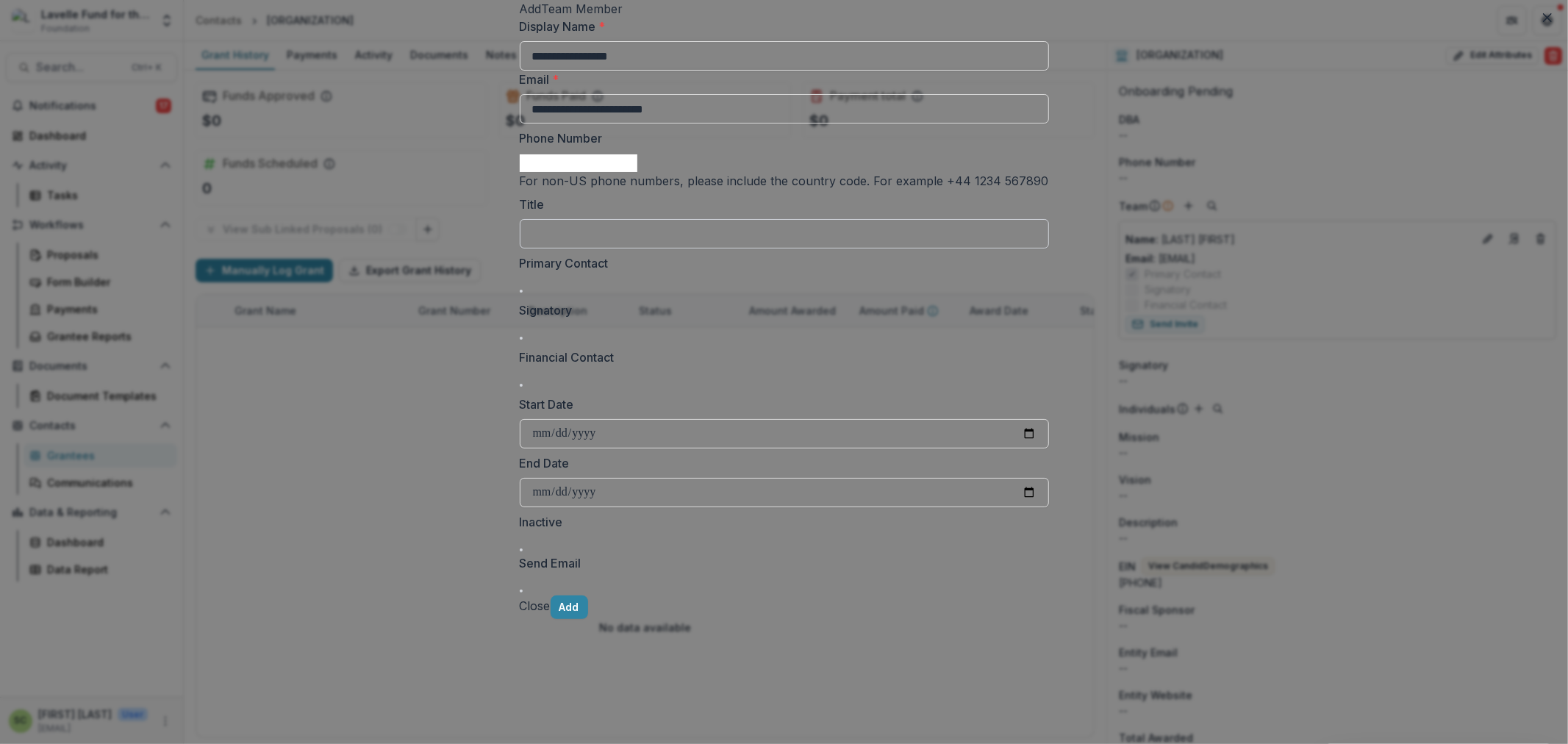 click on "Title" at bounding box center (784, 234) 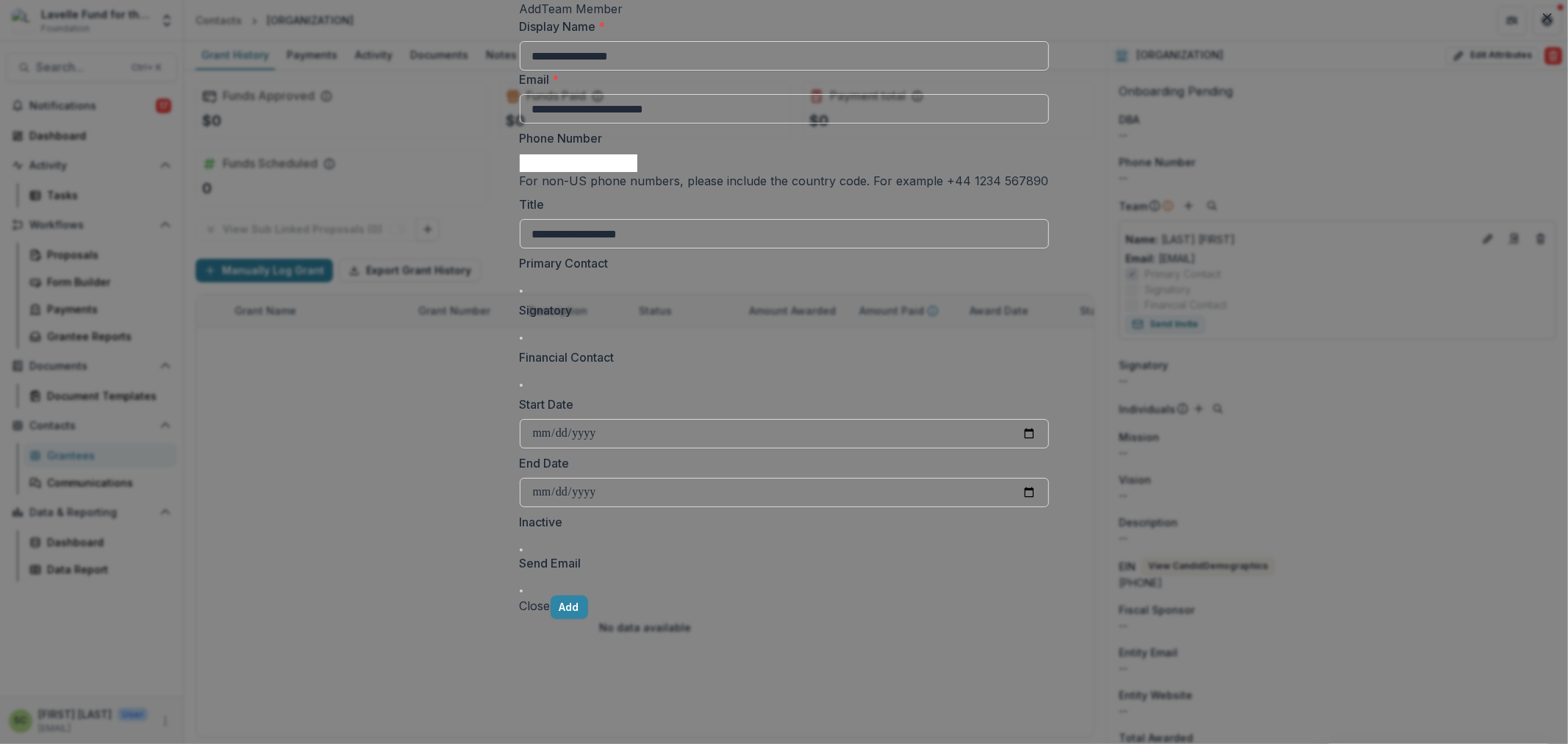 scroll, scrollTop: 77, scrollLeft: 0, axis: vertical 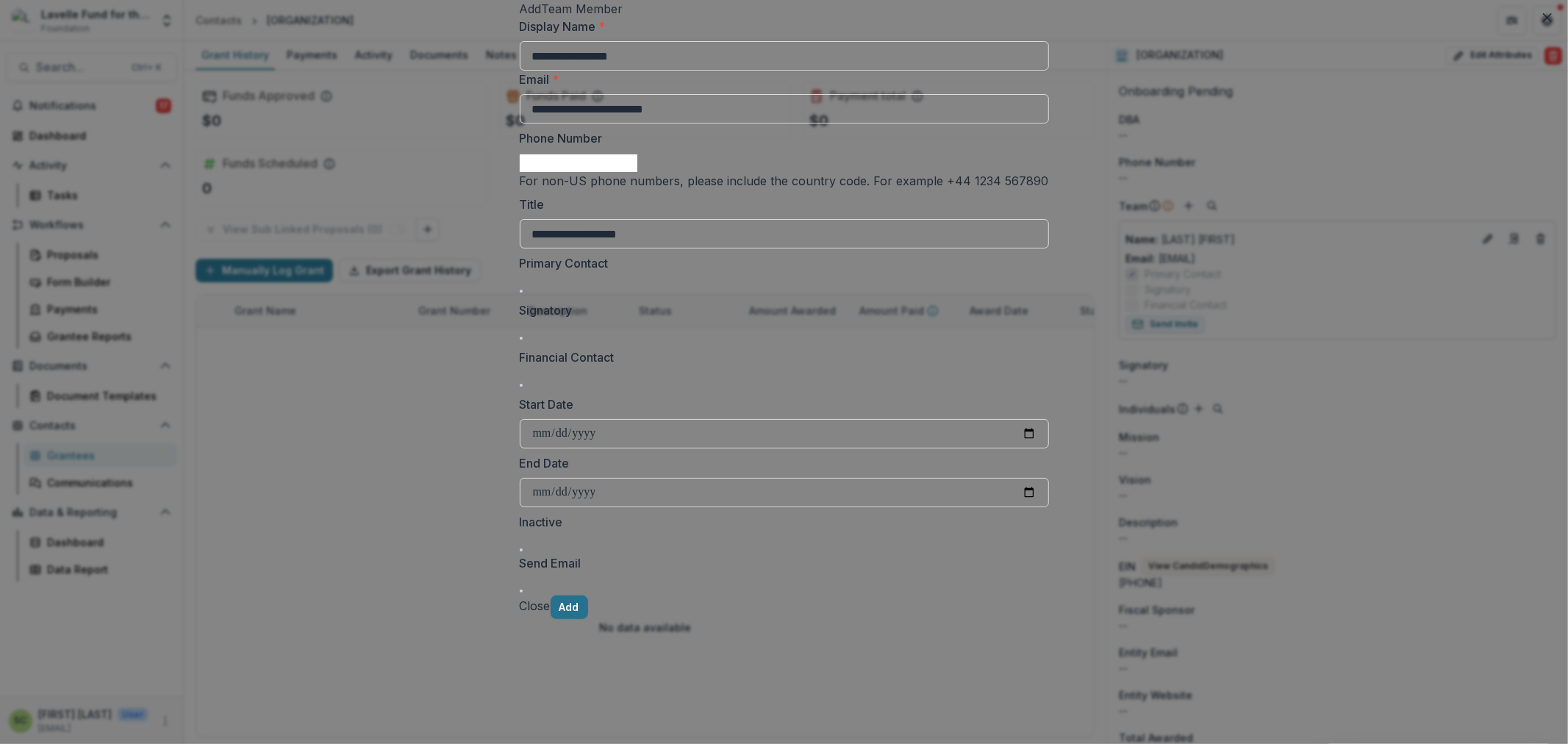 type on "**********" 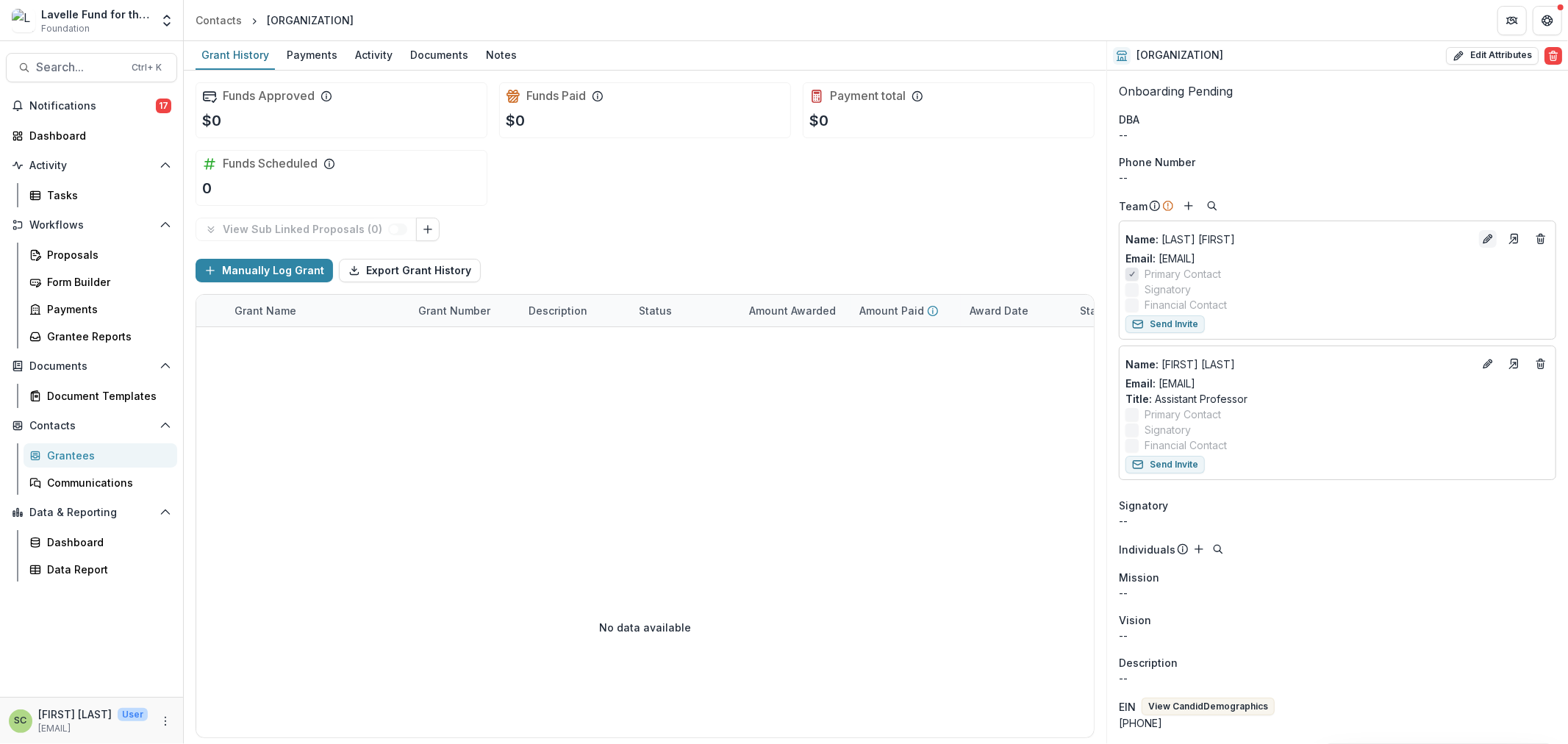click 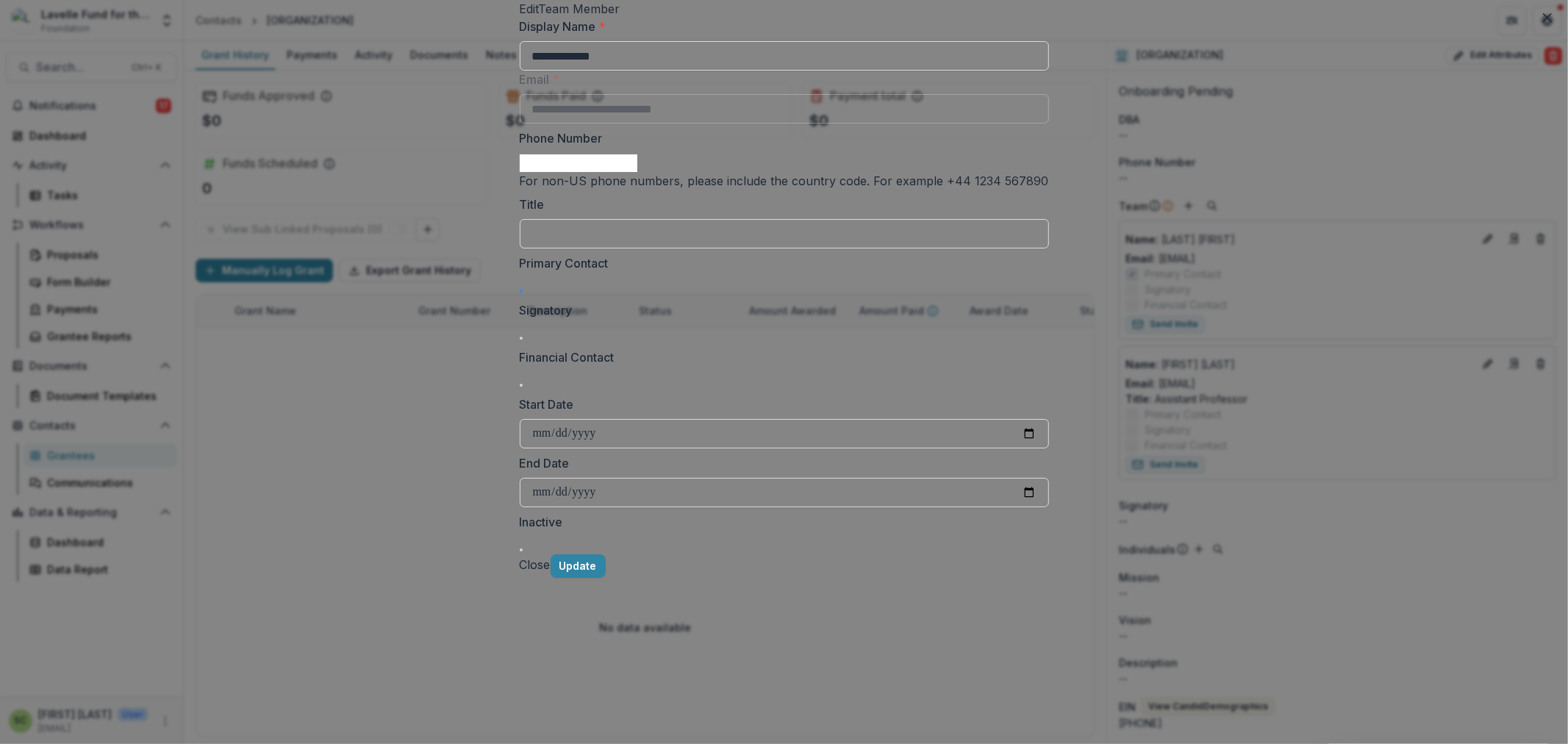 click at bounding box center [521, 291] 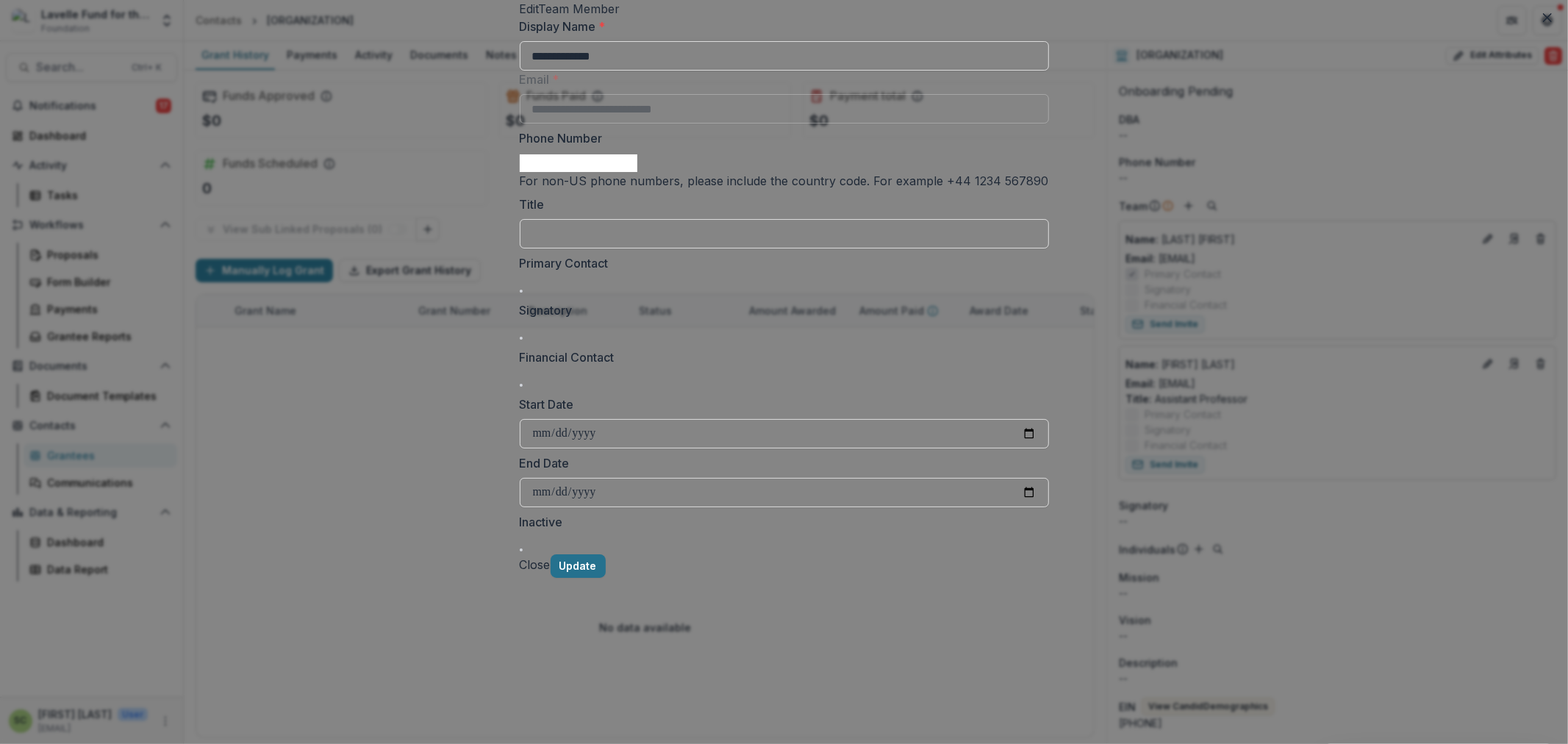 click on "Update" at bounding box center [578, 566] 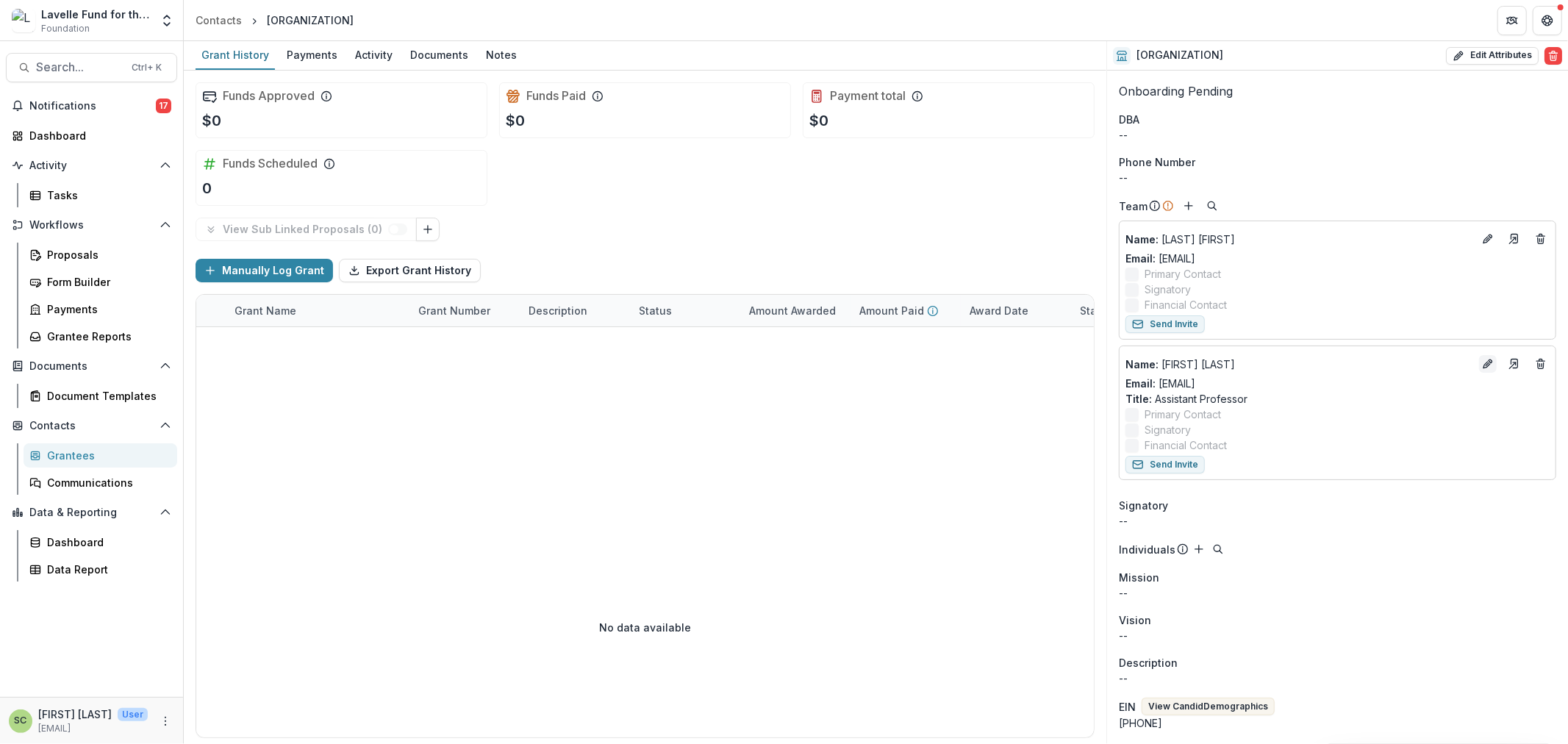 click 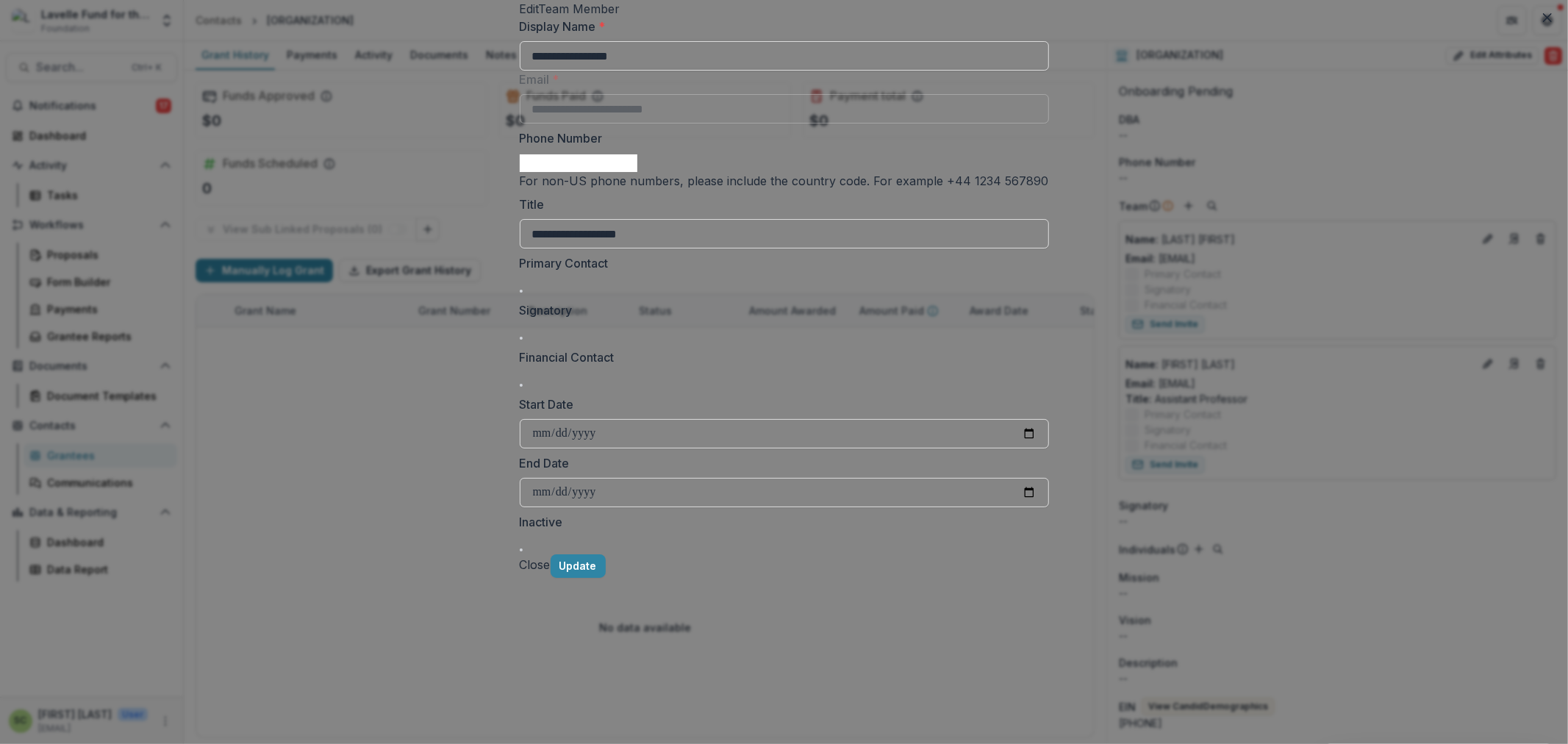 click at bounding box center (521, 291) 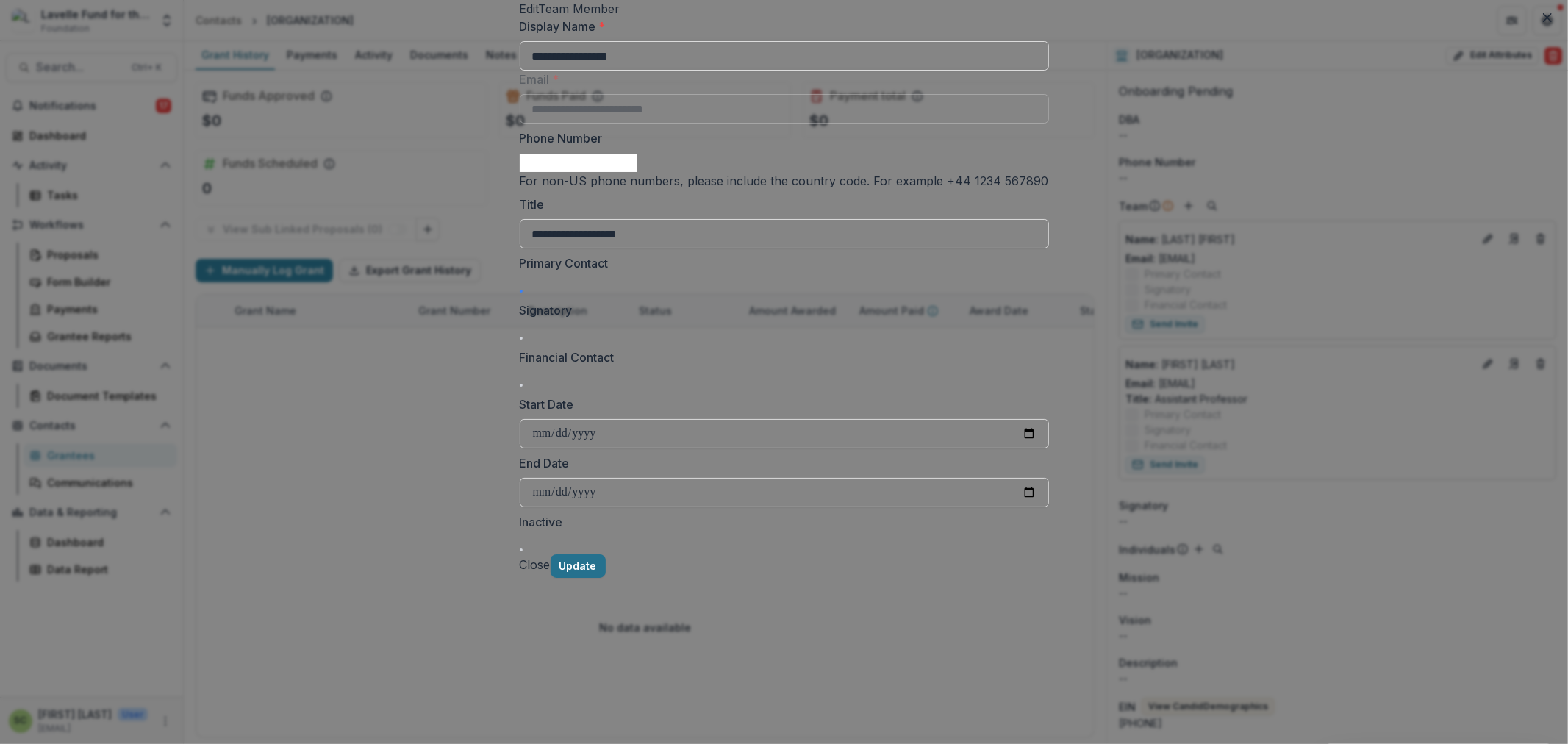 click on "Update" at bounding box center (578, 566) 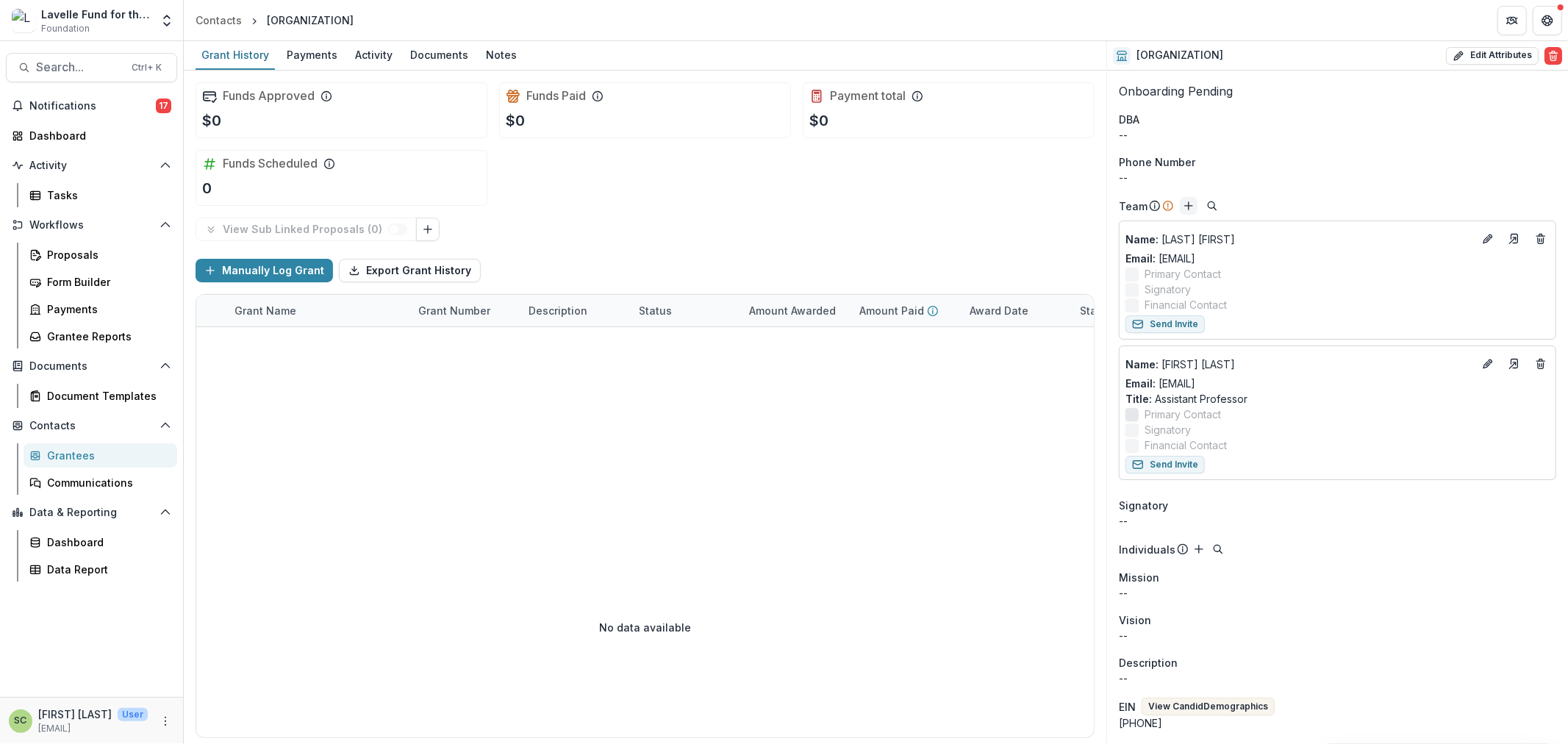 click 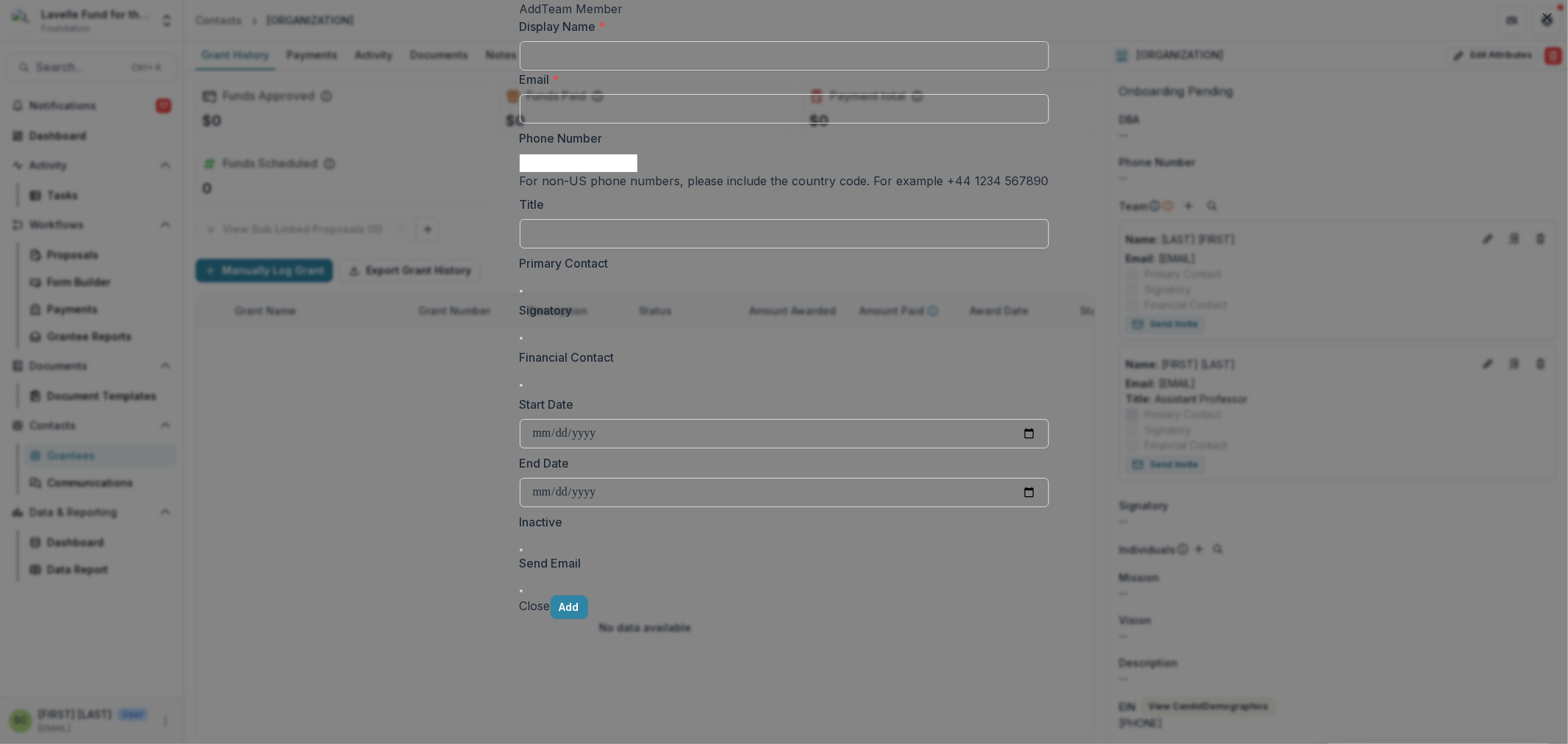 click on "Display Name *" at bounding box center (784, 56) 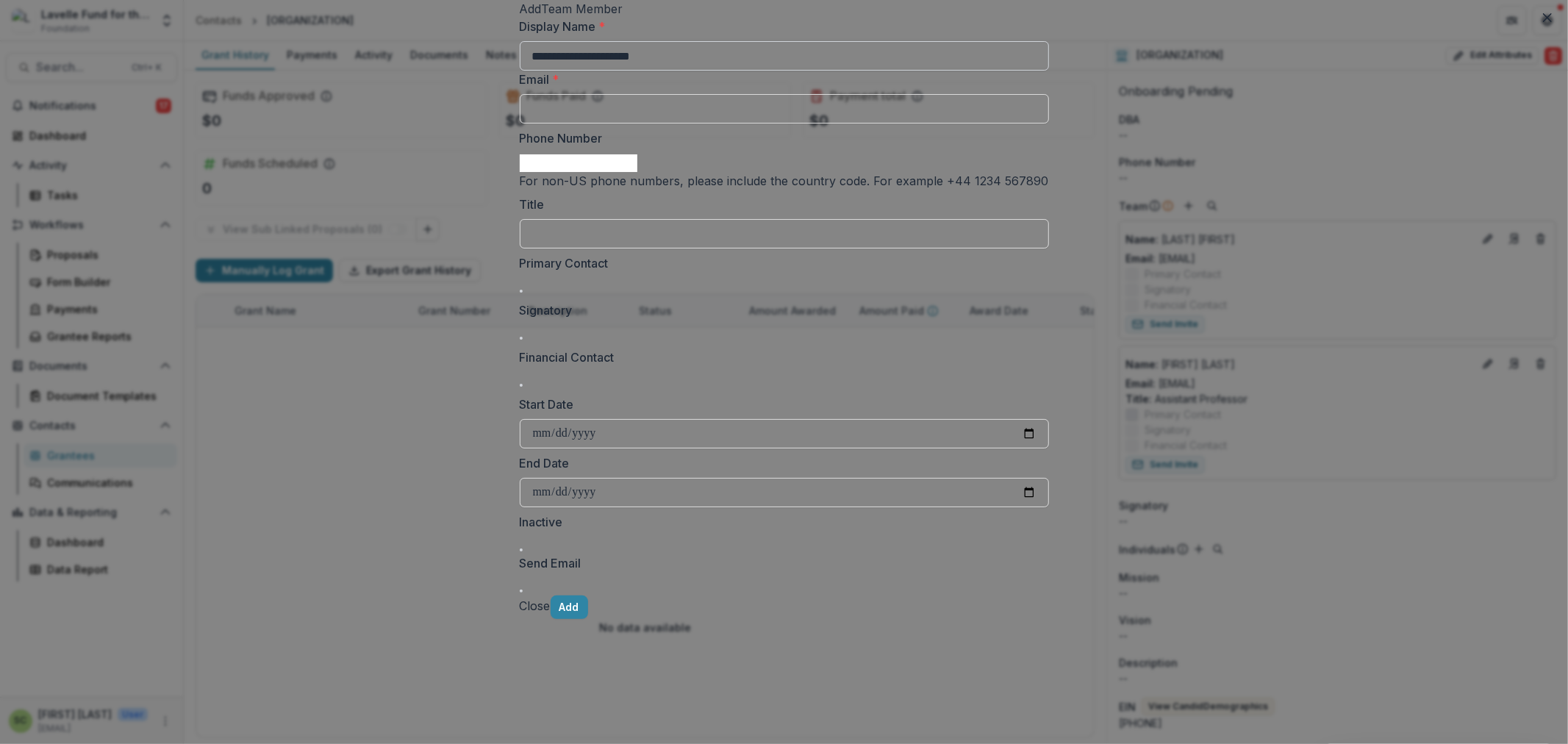 drag, startPoint x: 765, startPoint y: 155, endPoint x: 663, endPoint y: 153, distance: 102.01961 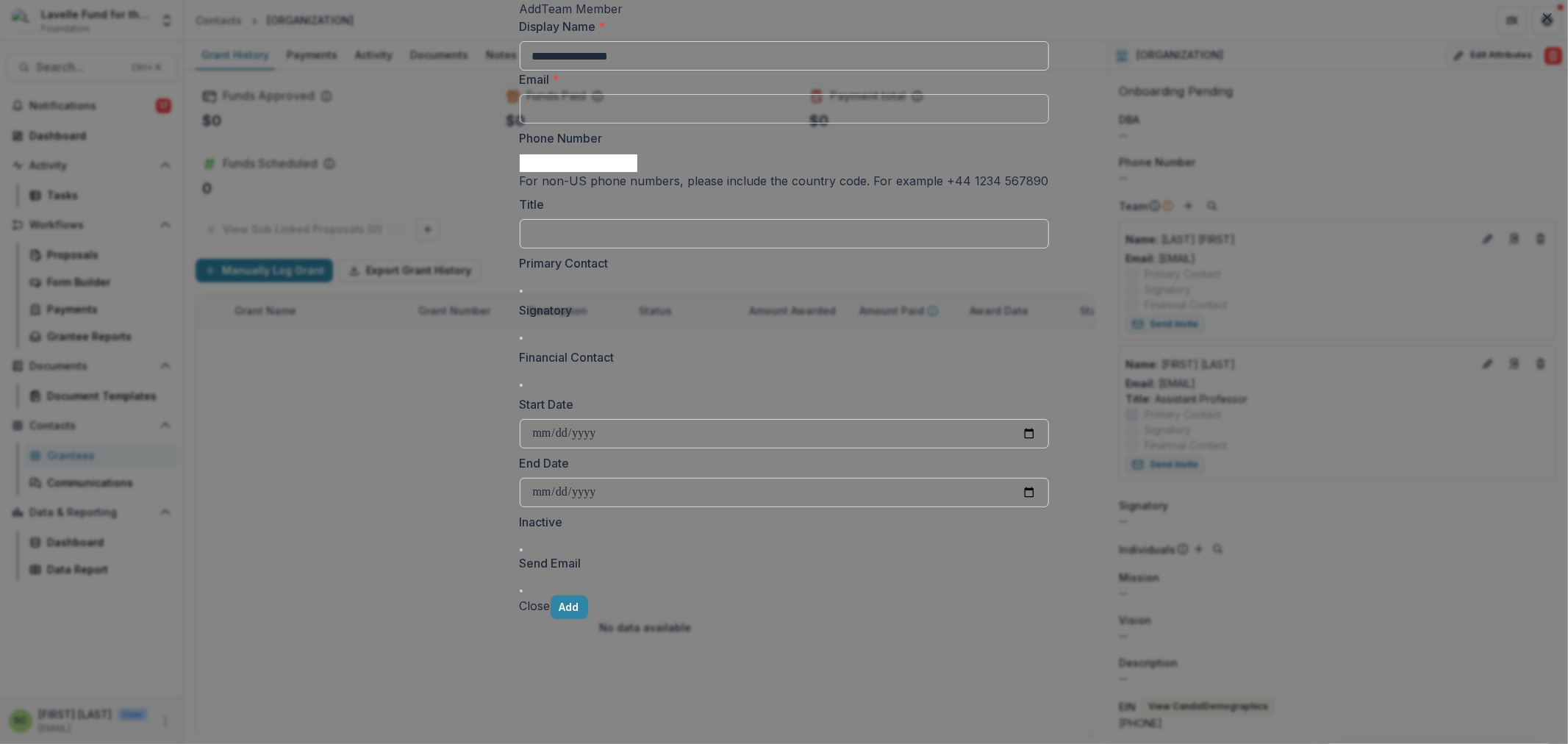 type on "**********" 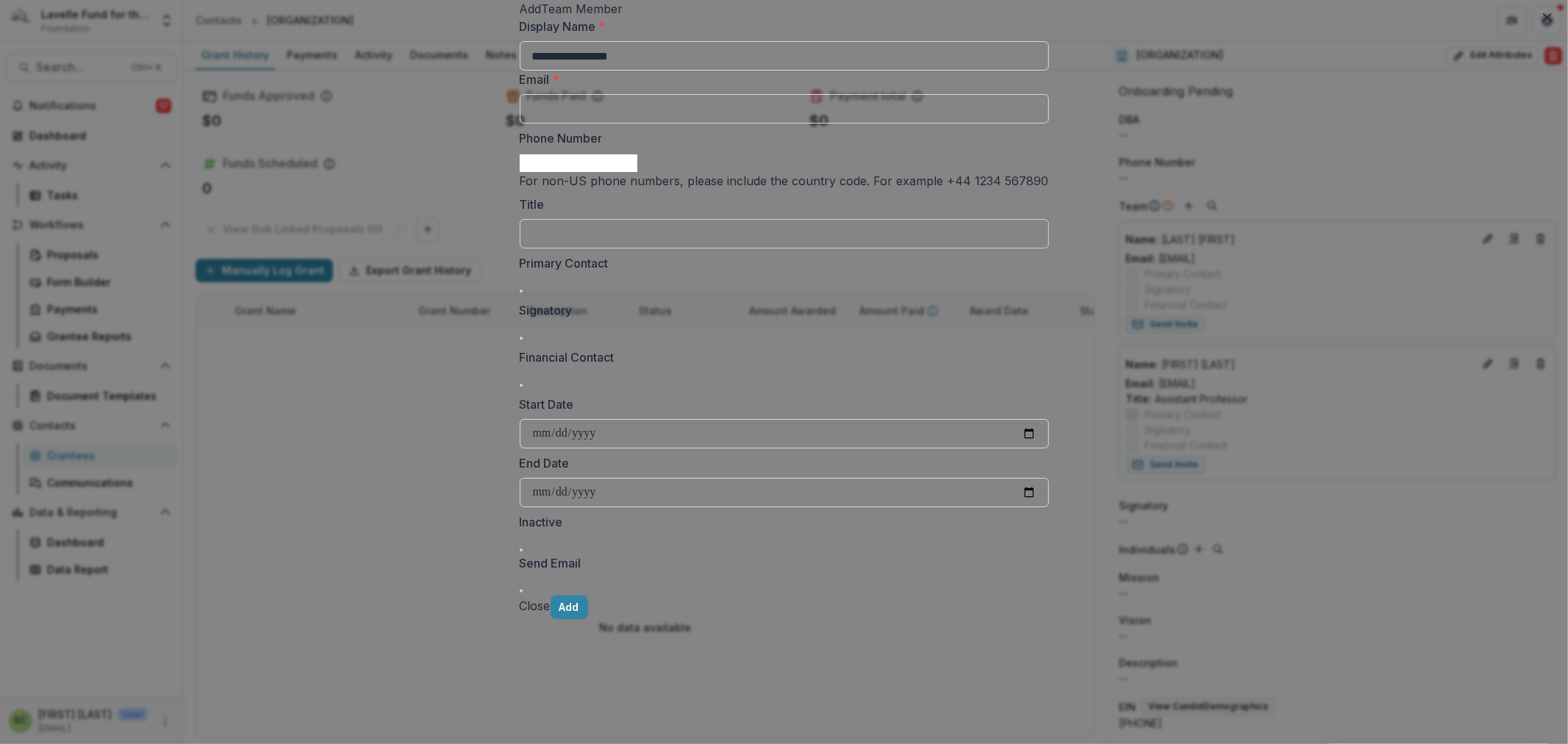 click on "Title" at bounding box center (784, 234) 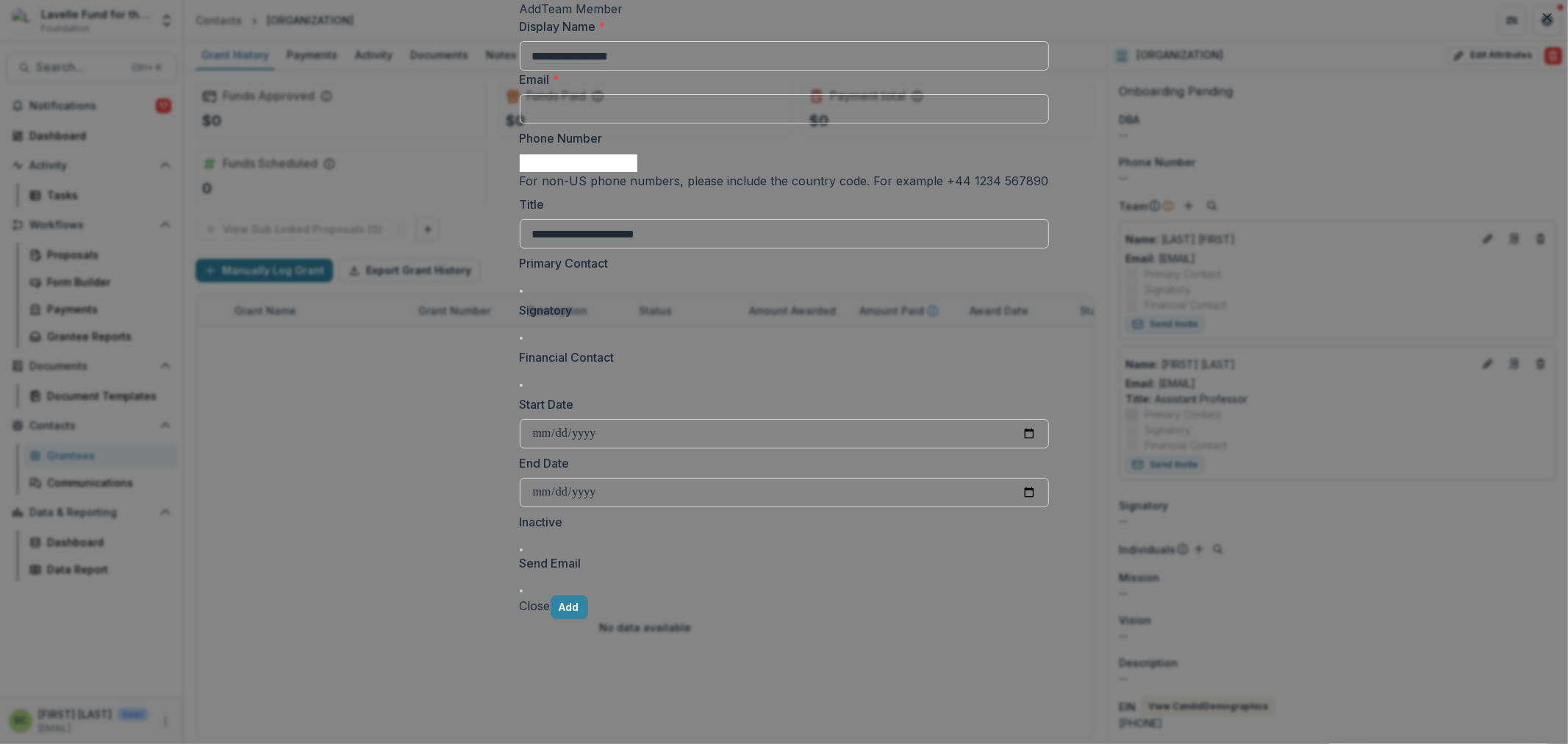 scroll, scrollTop: 77, scrollLeft: 0, axis: vertical 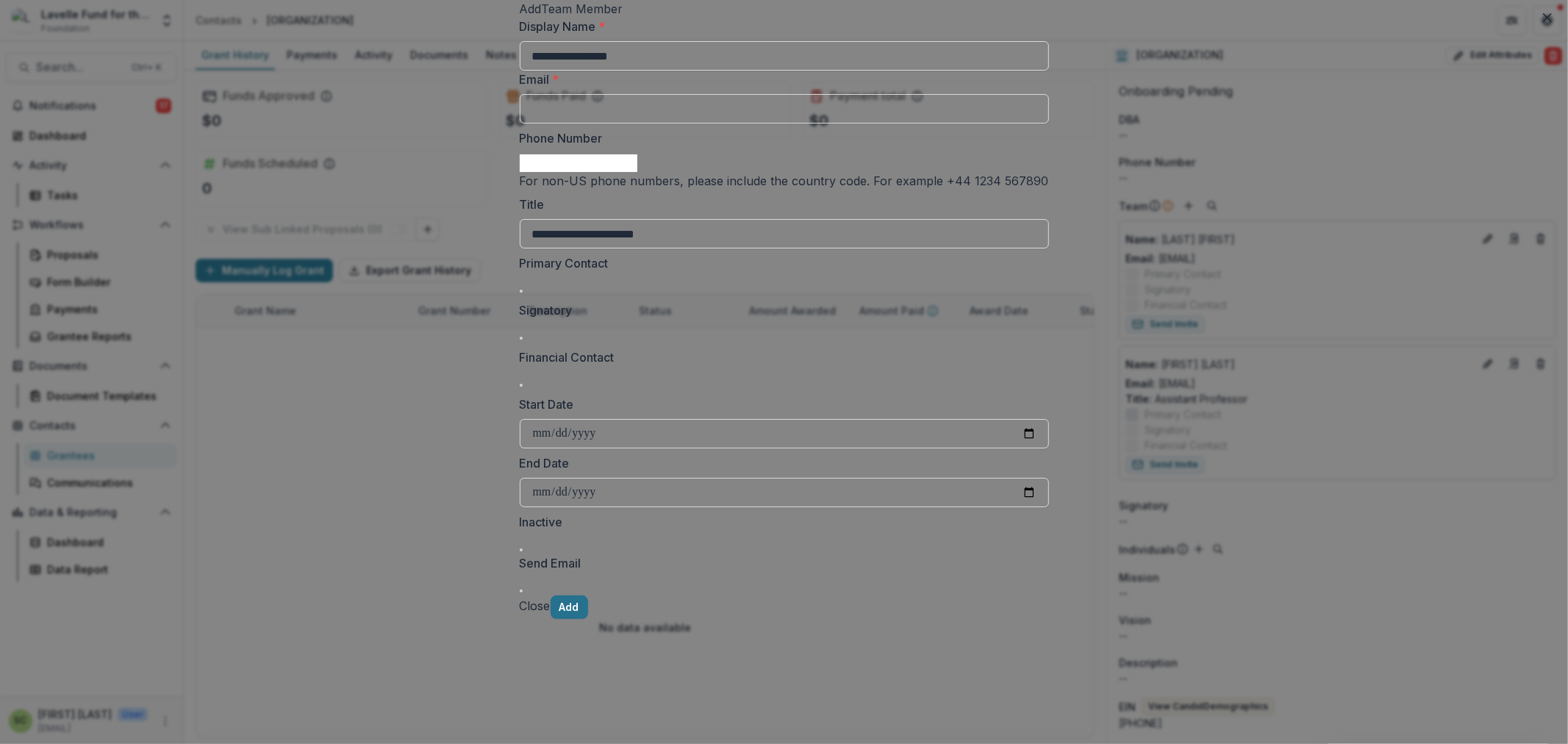 type on "**********" 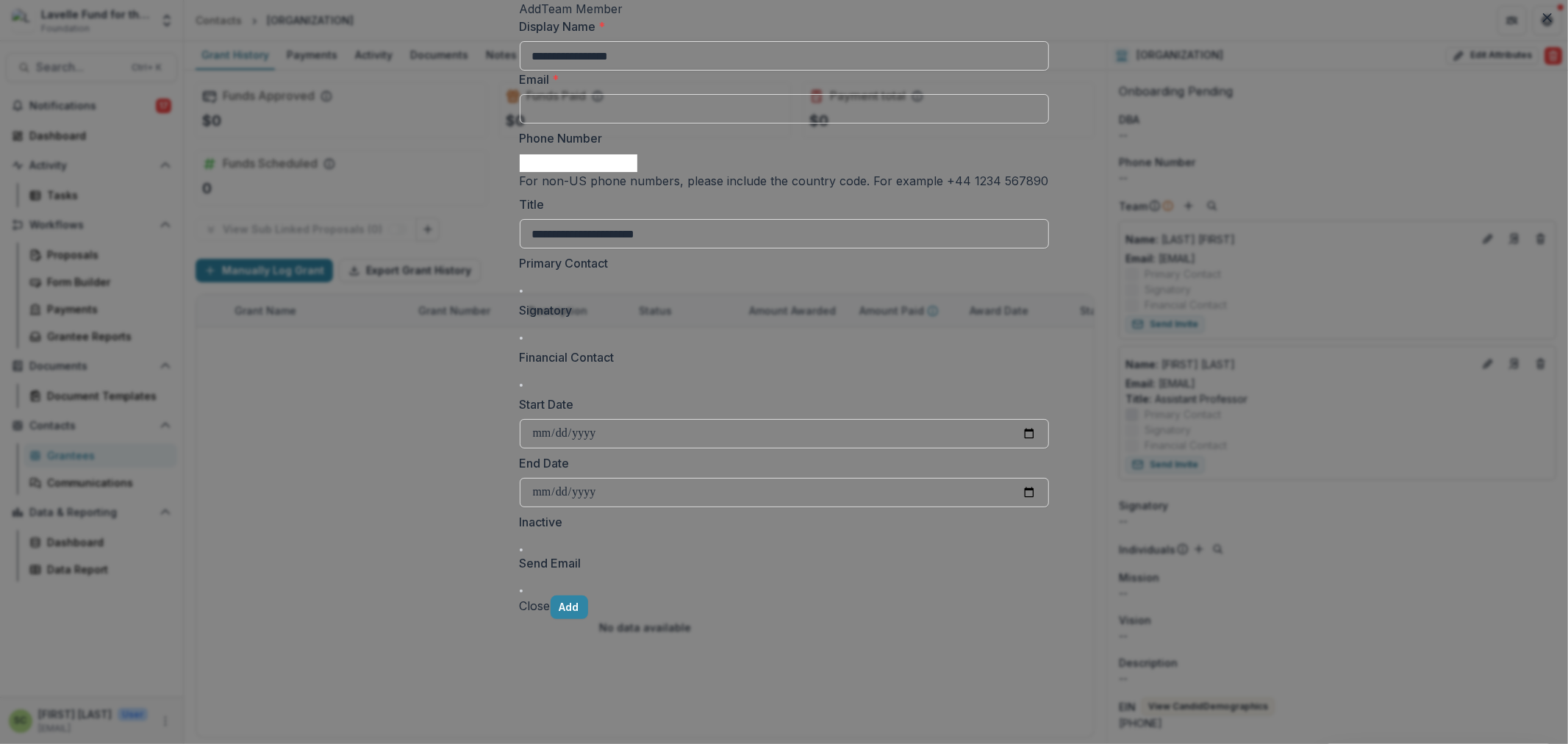 click on "Close" at bounding box center (535, 606) 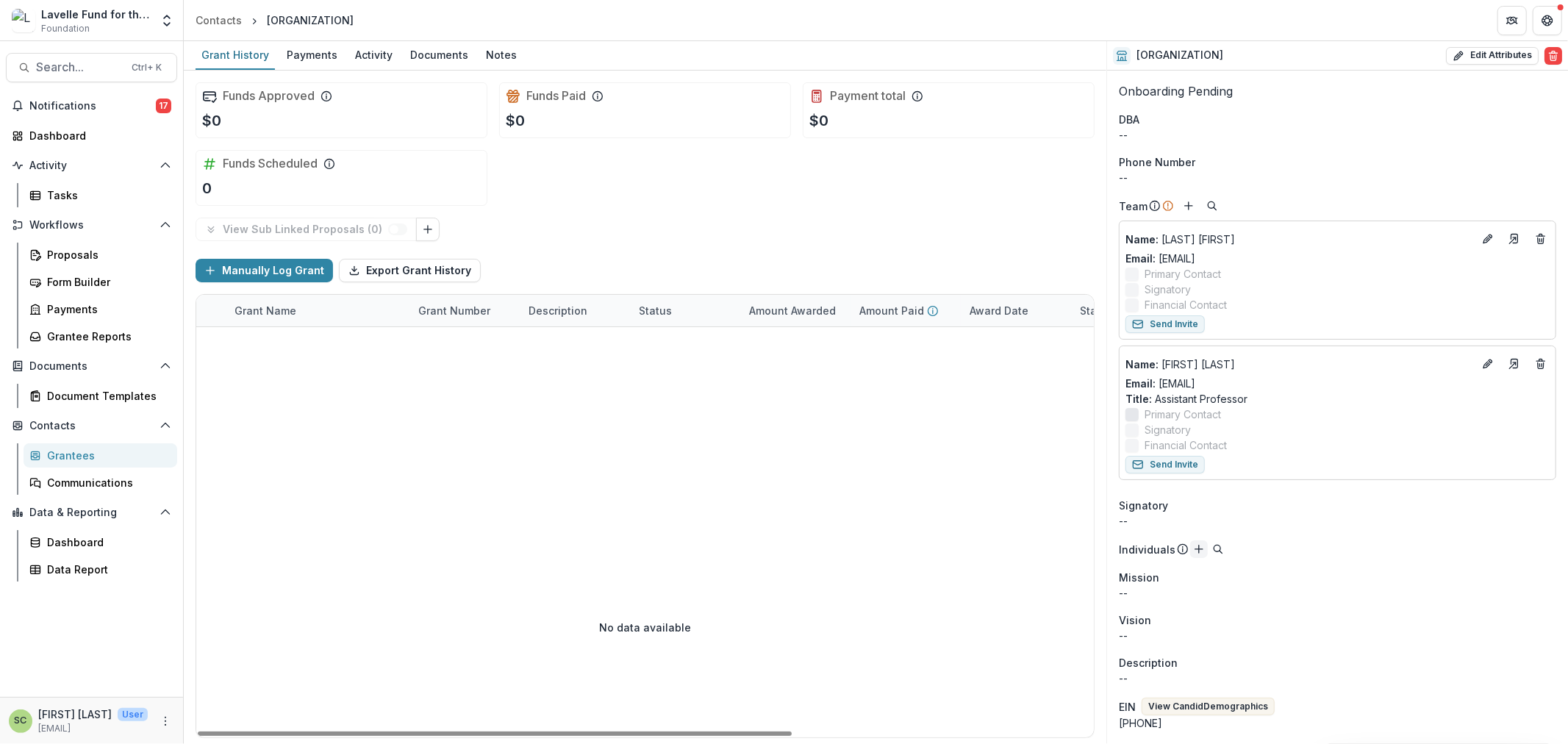 click 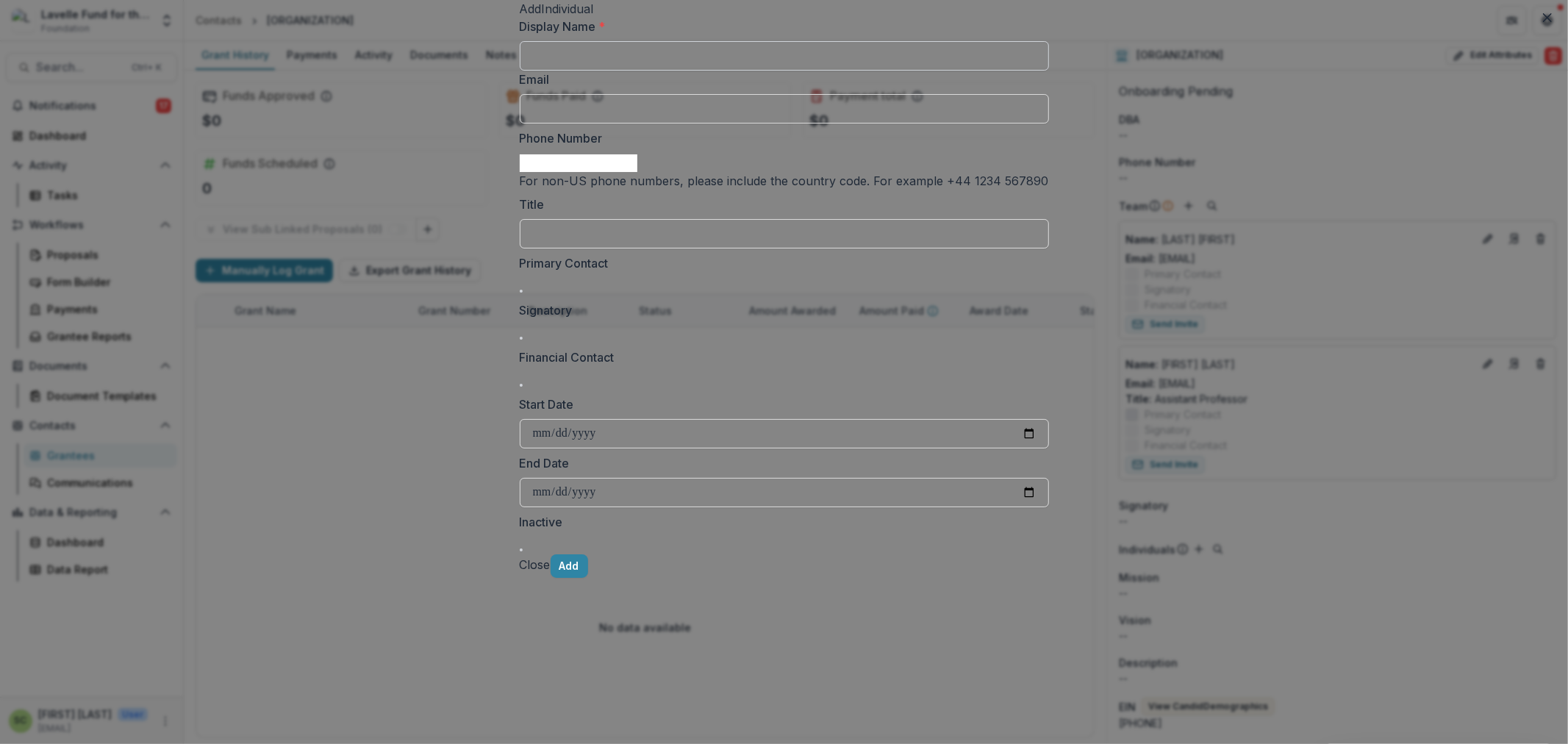 click on "Display Name *" at bounding box center [784, 56] 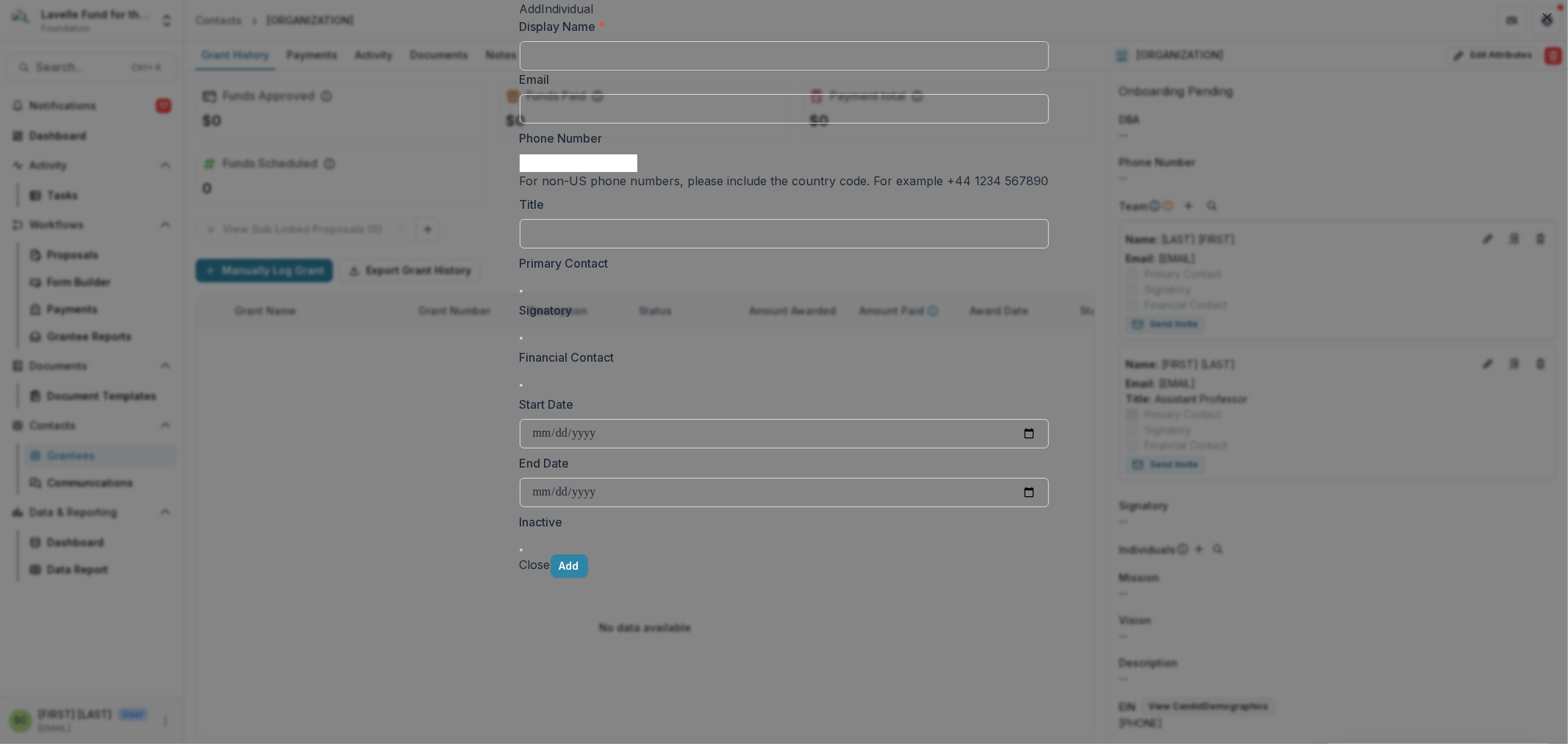 click on "Display Name *" at bounding box center [784, 56] 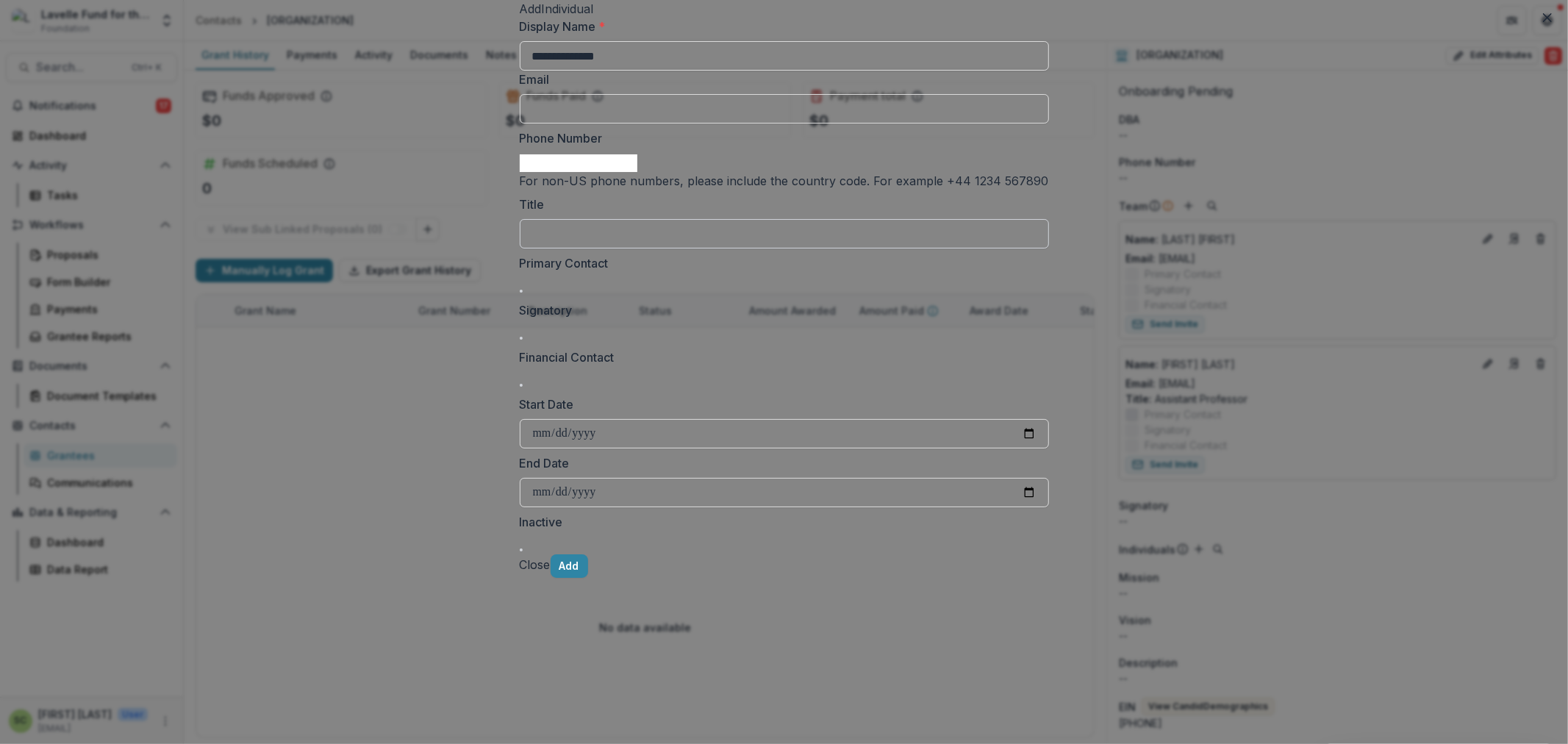 type on "**********" 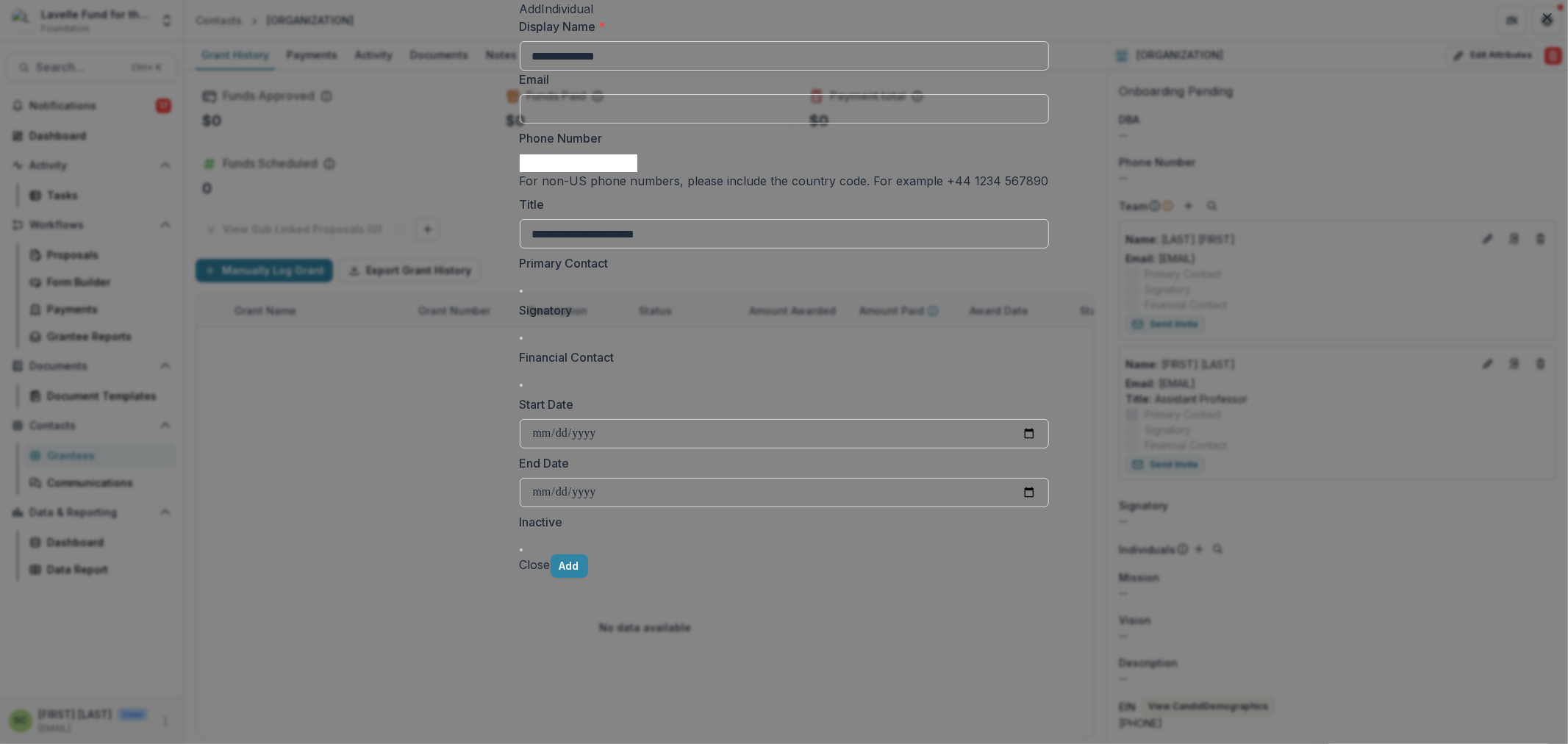 type on "**********" 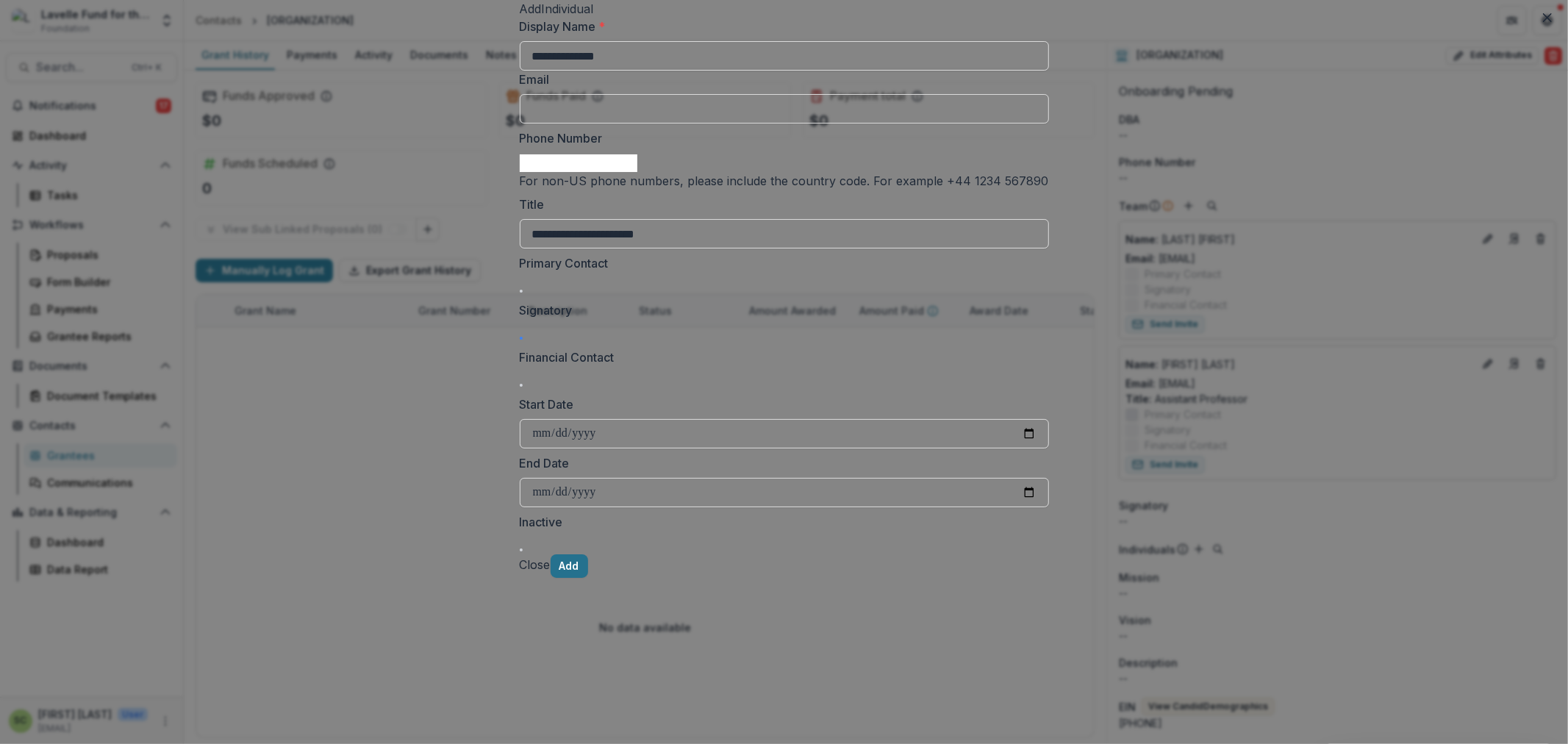 click on "Add" at bounding box center [569, 566] 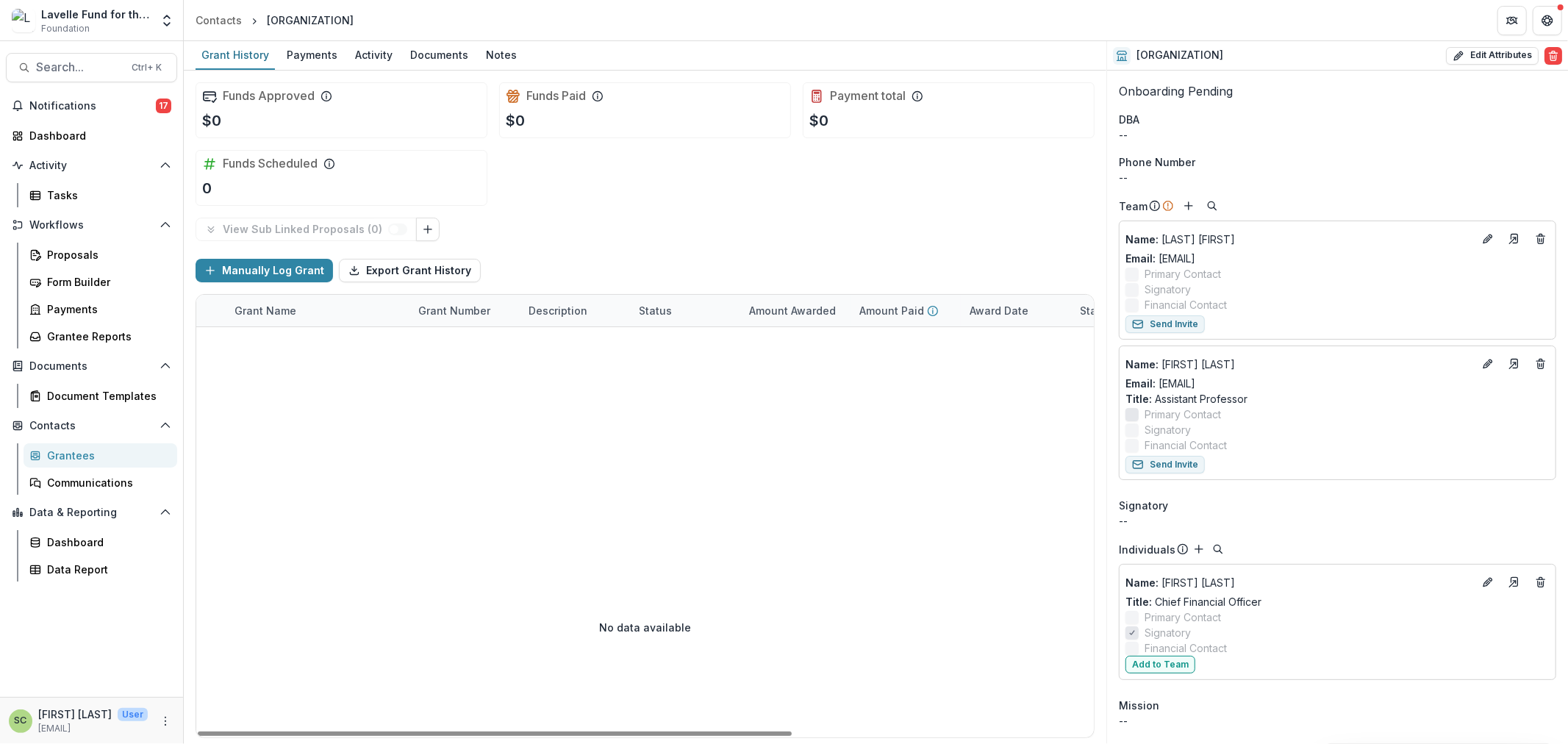 drag, startPoint x: 939, startPoint y: 421, endPoint x: 1084, endPoint y: 421, distance: 145 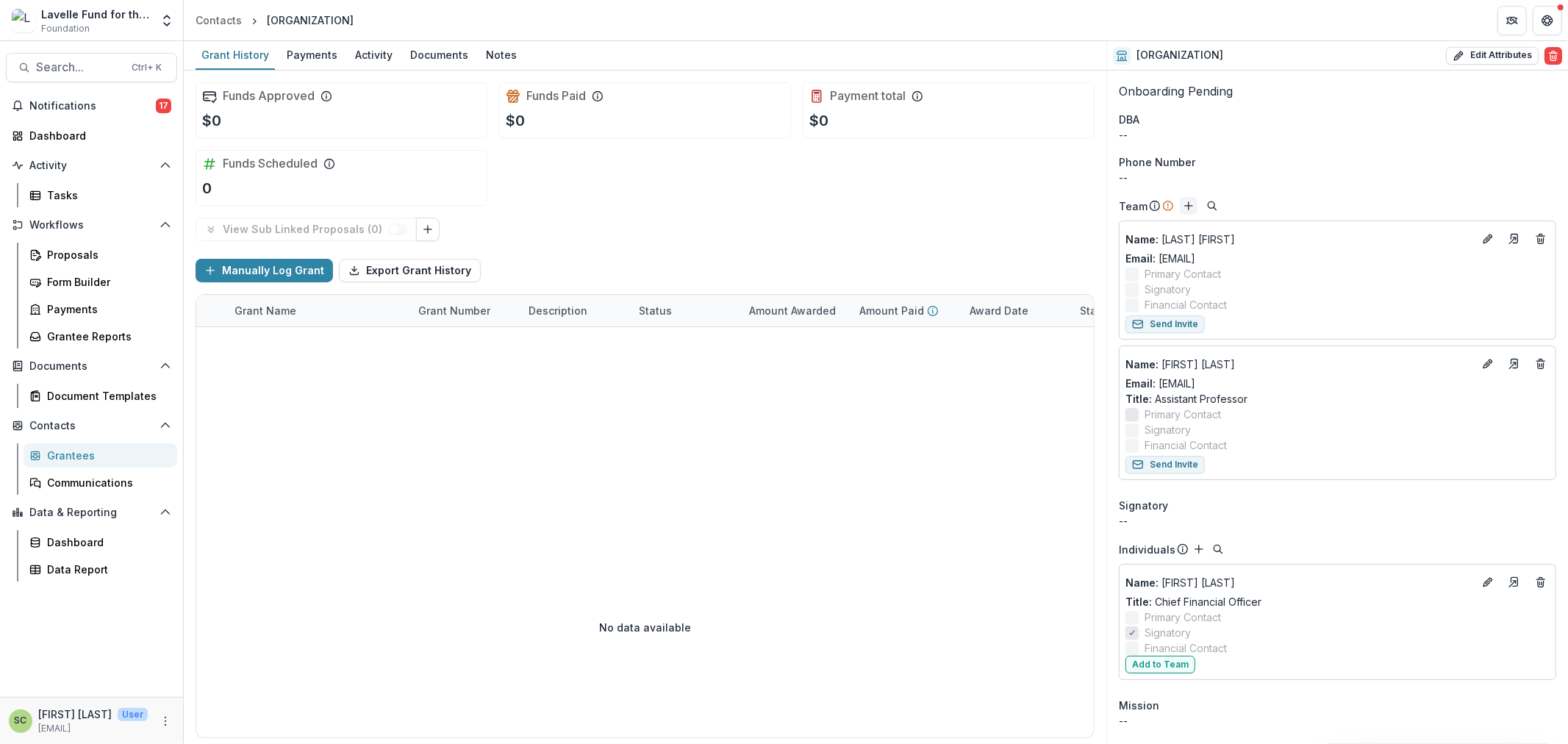 click 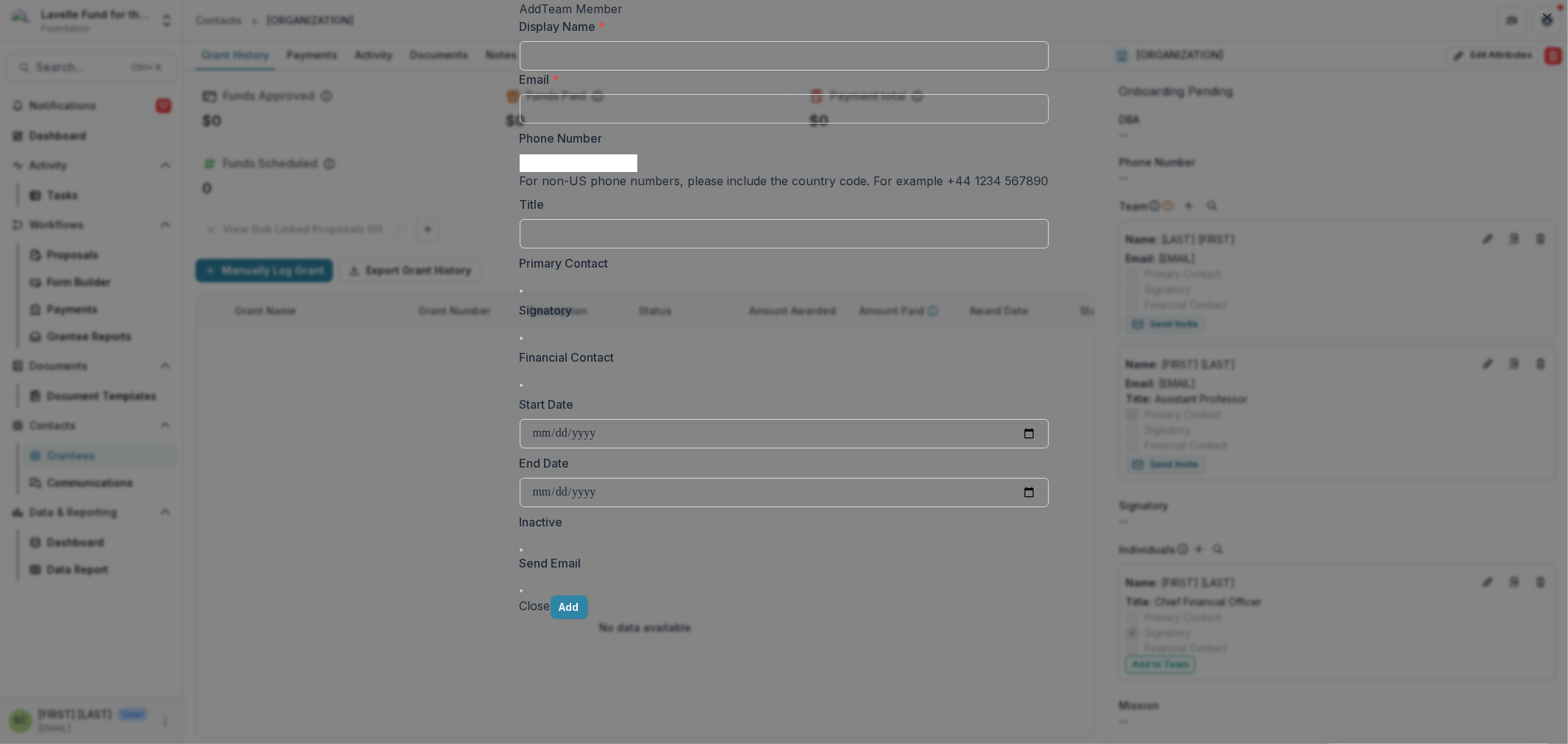 click on "Email *" at bounding box center (784, 109) 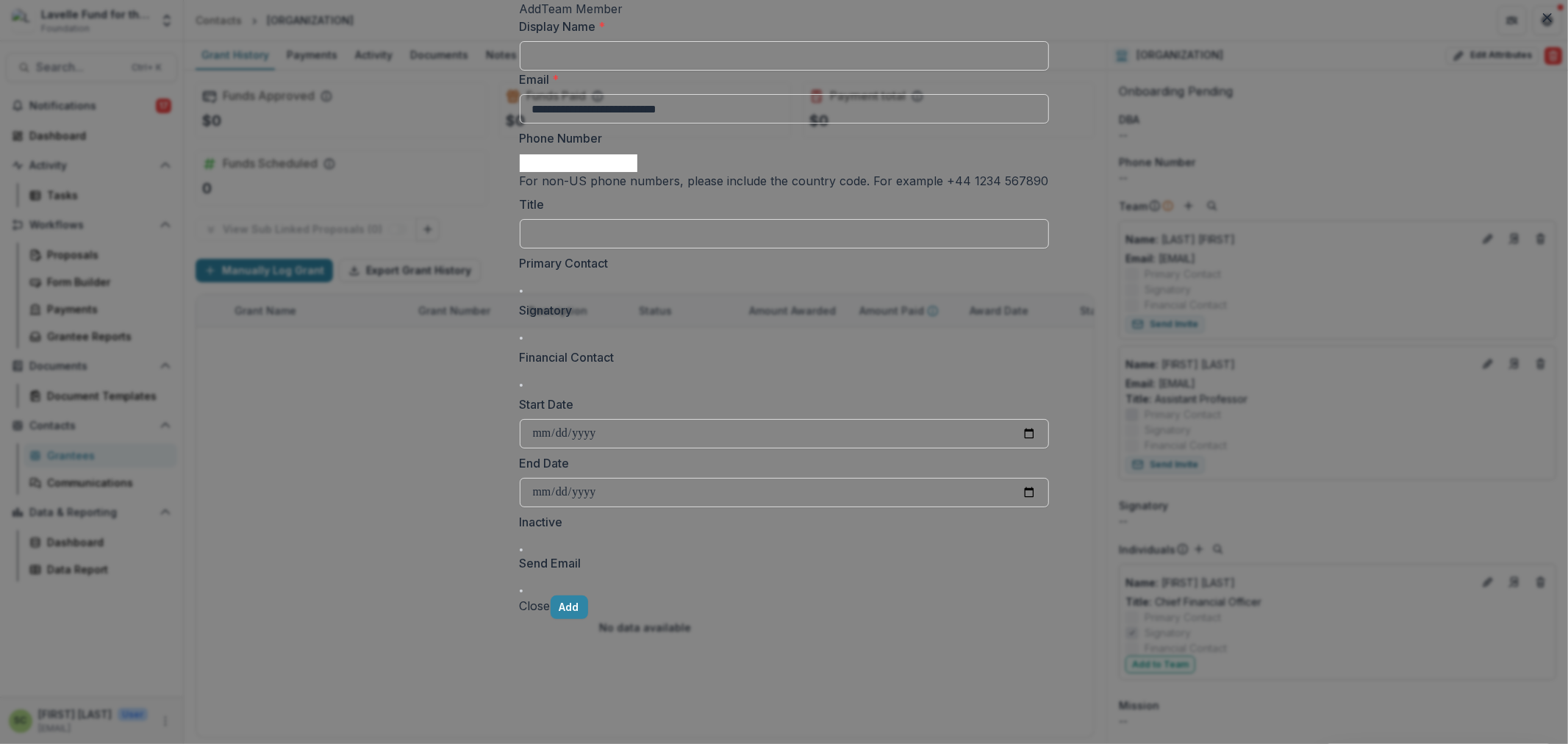 type on "**********" 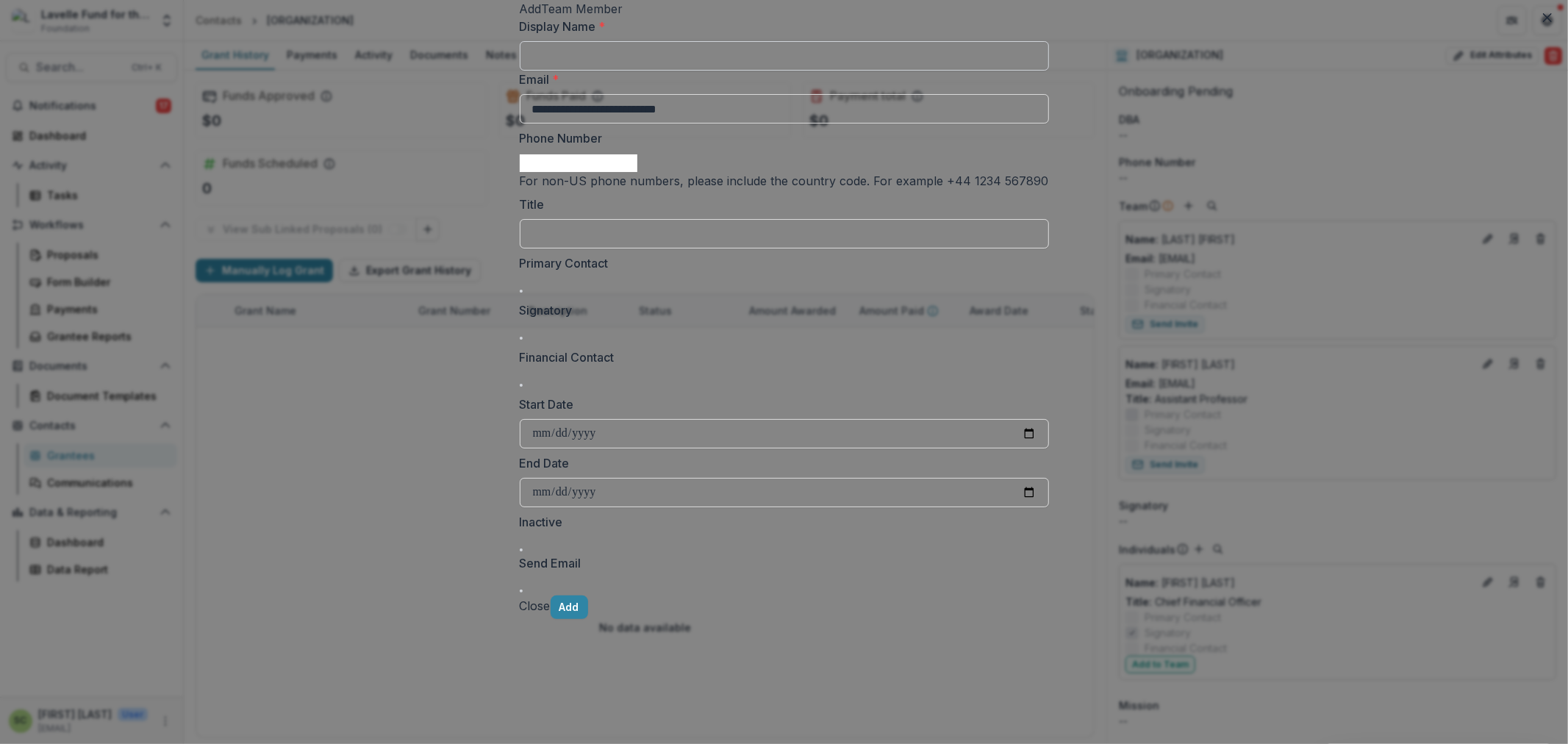 click on "Display Name *" at bounding box center [784, 56] 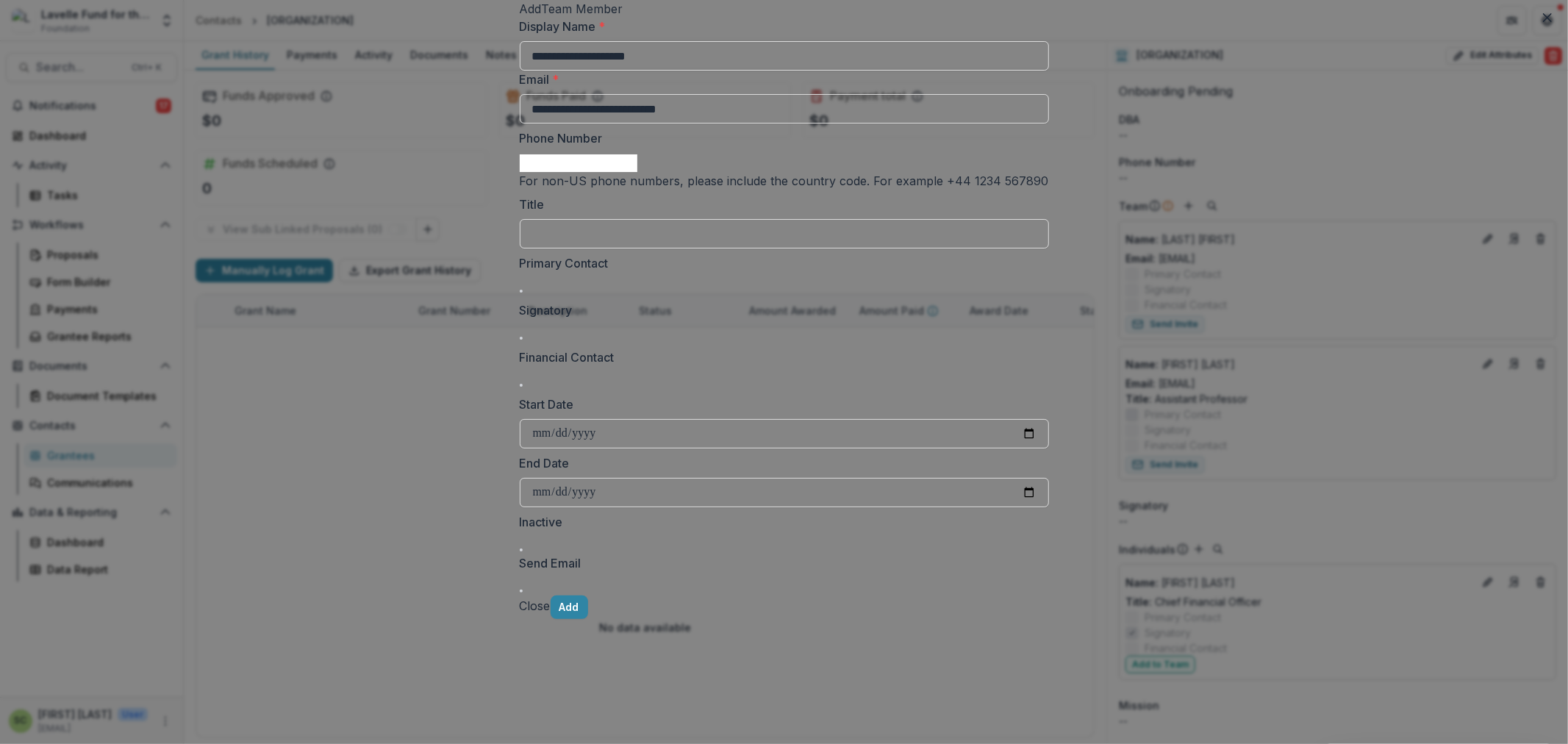 type on "**********" 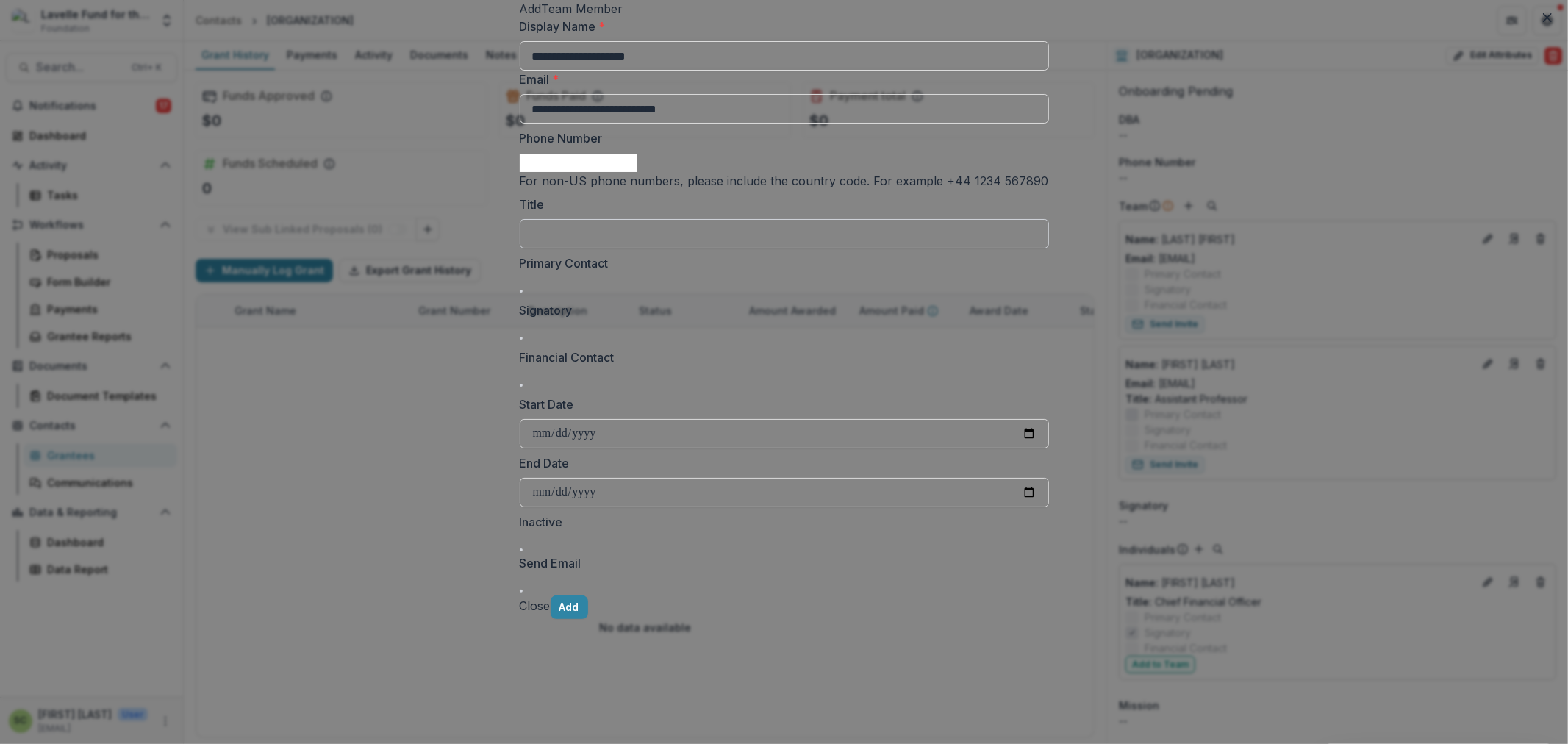 click on "Title" at bounding box center (784, 234) 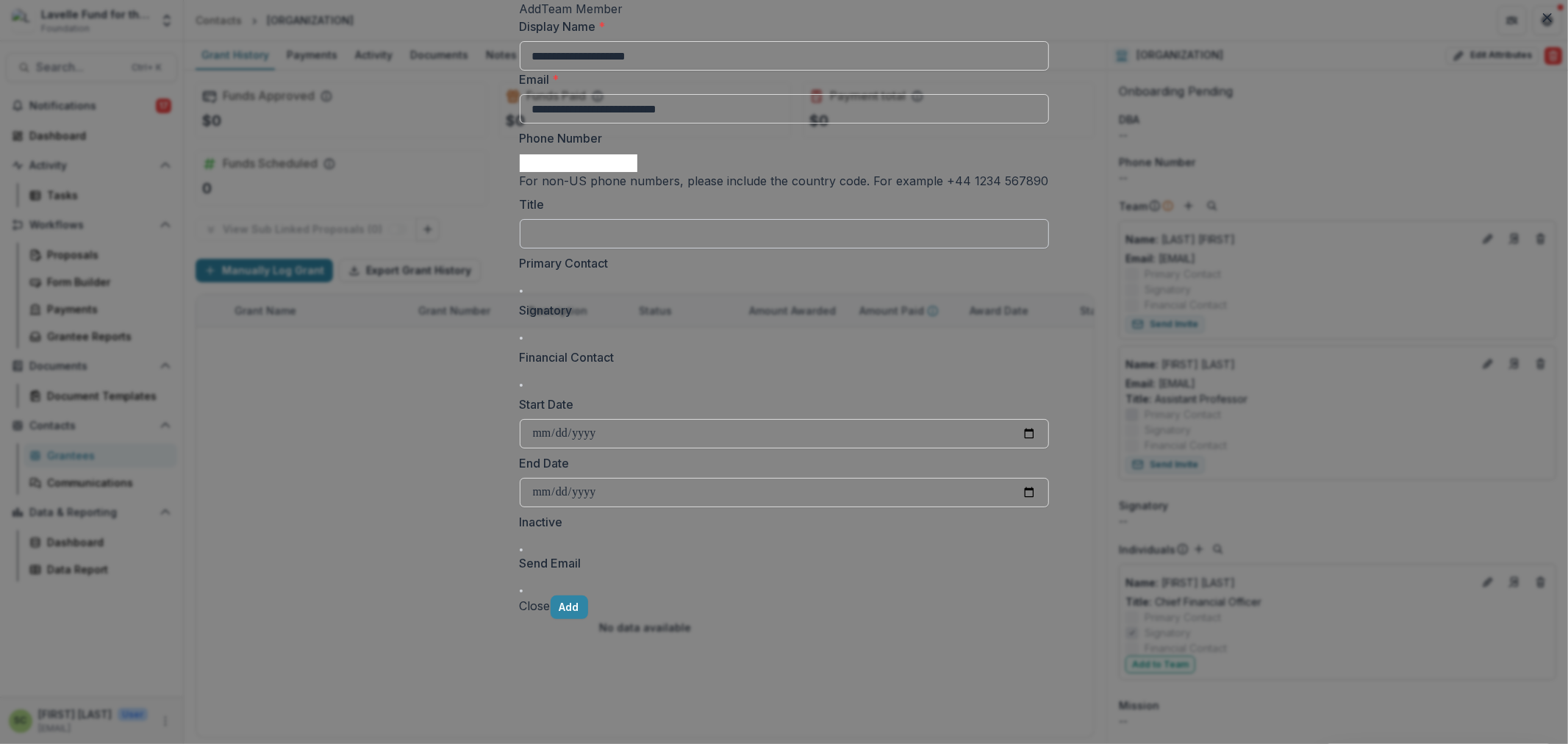 paste on "**********" 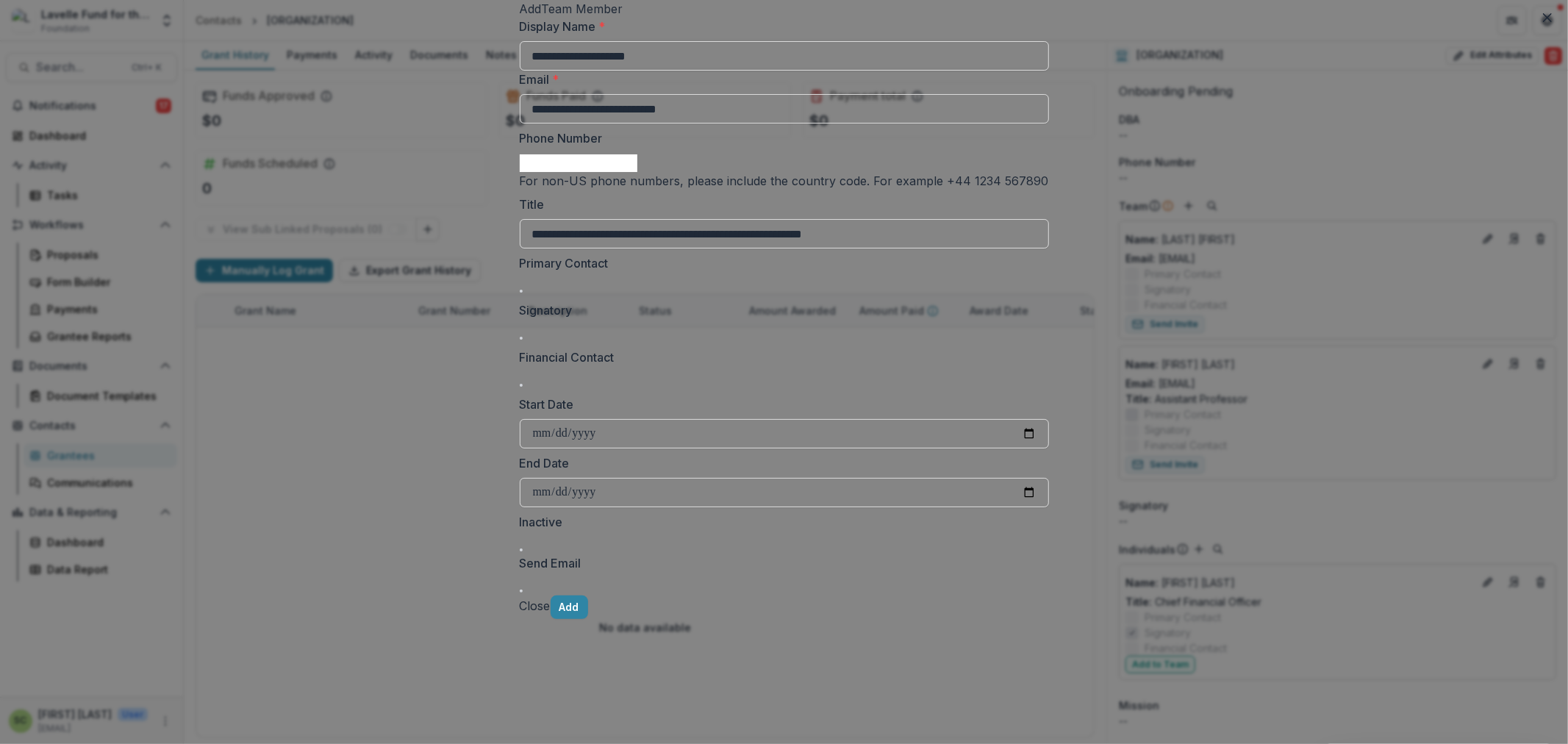 scroll, scrollTop: 77, scrollLeft: 0, axis: vertical 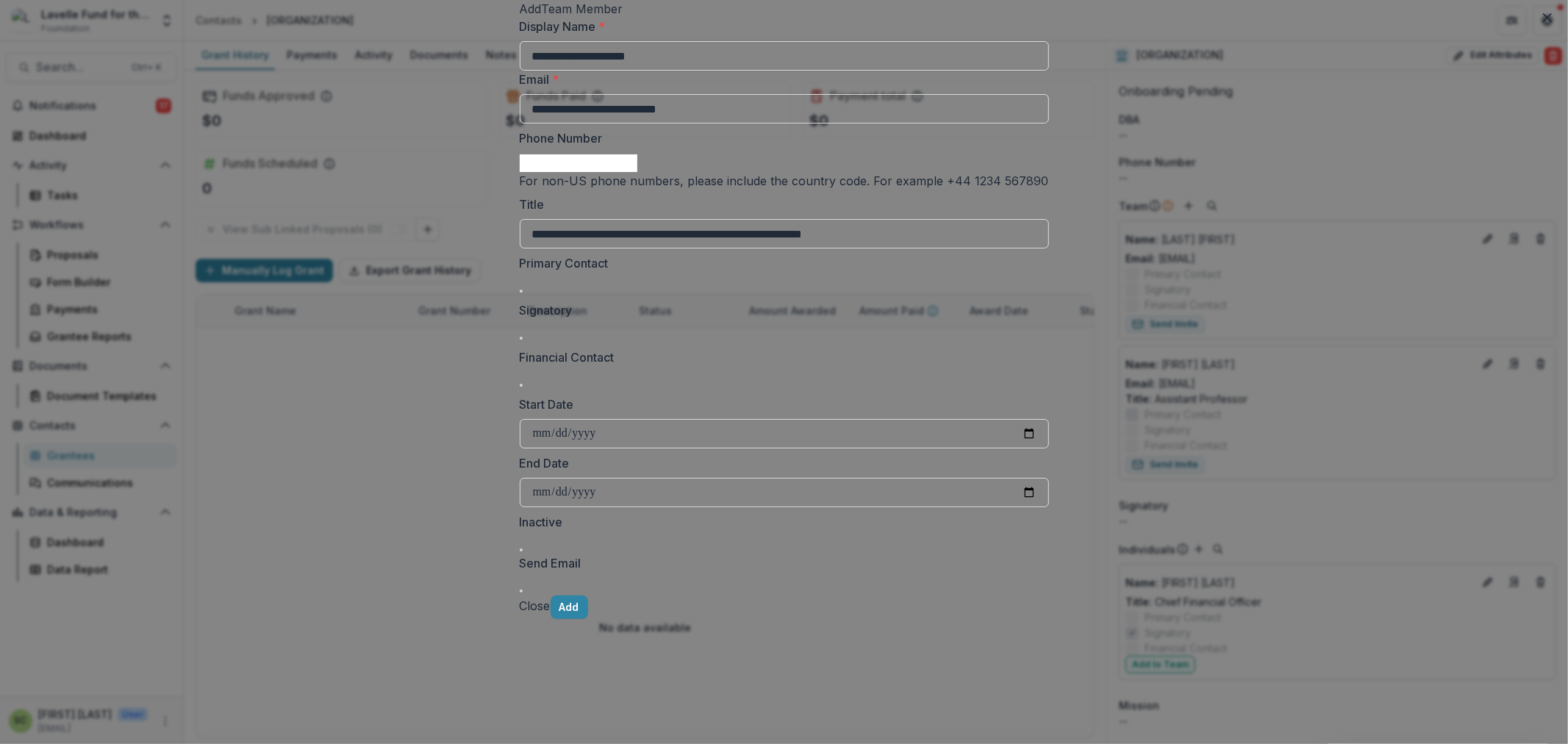 type on "**********" 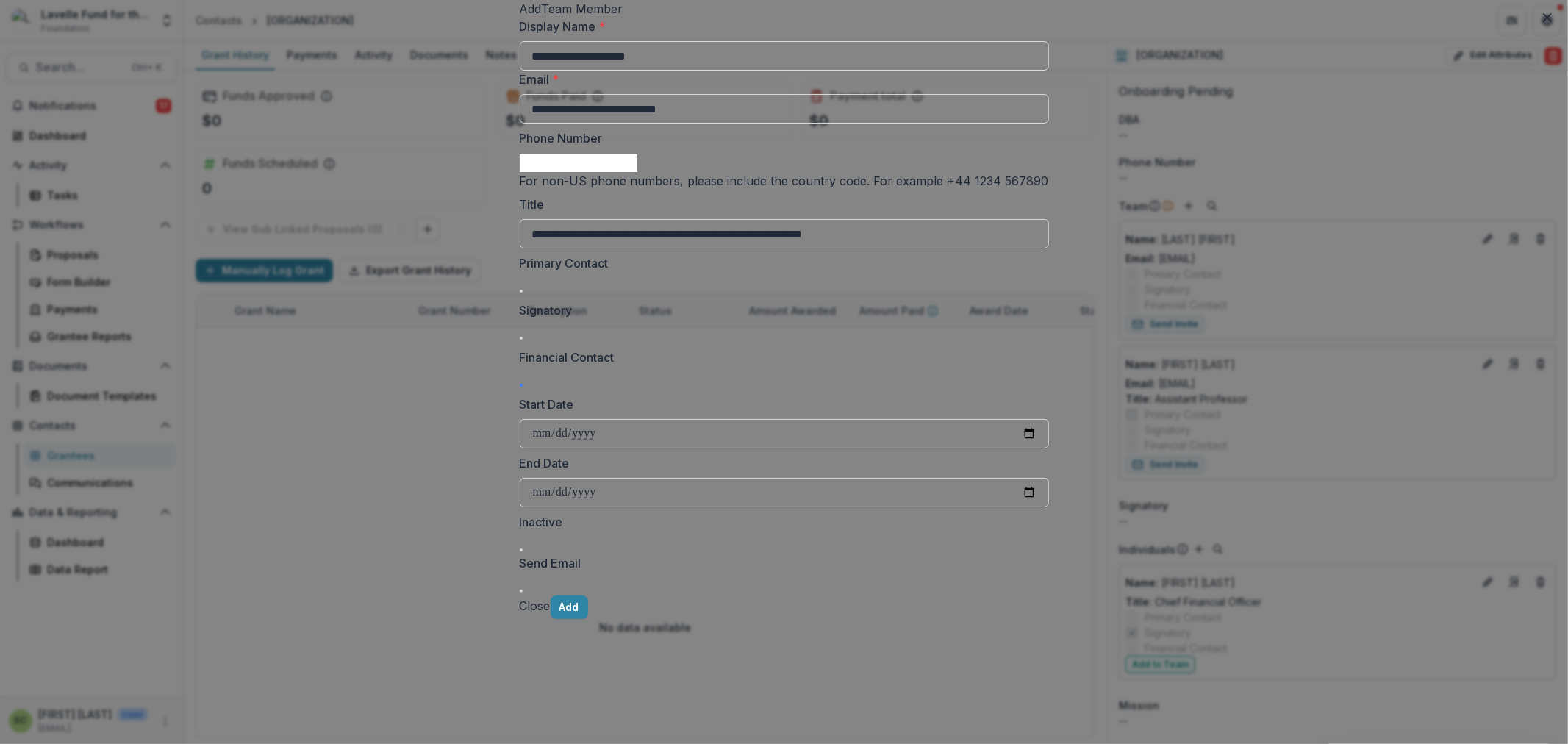 scroll, scrollTop: 77, scrollLeft: 0, axis: vertical 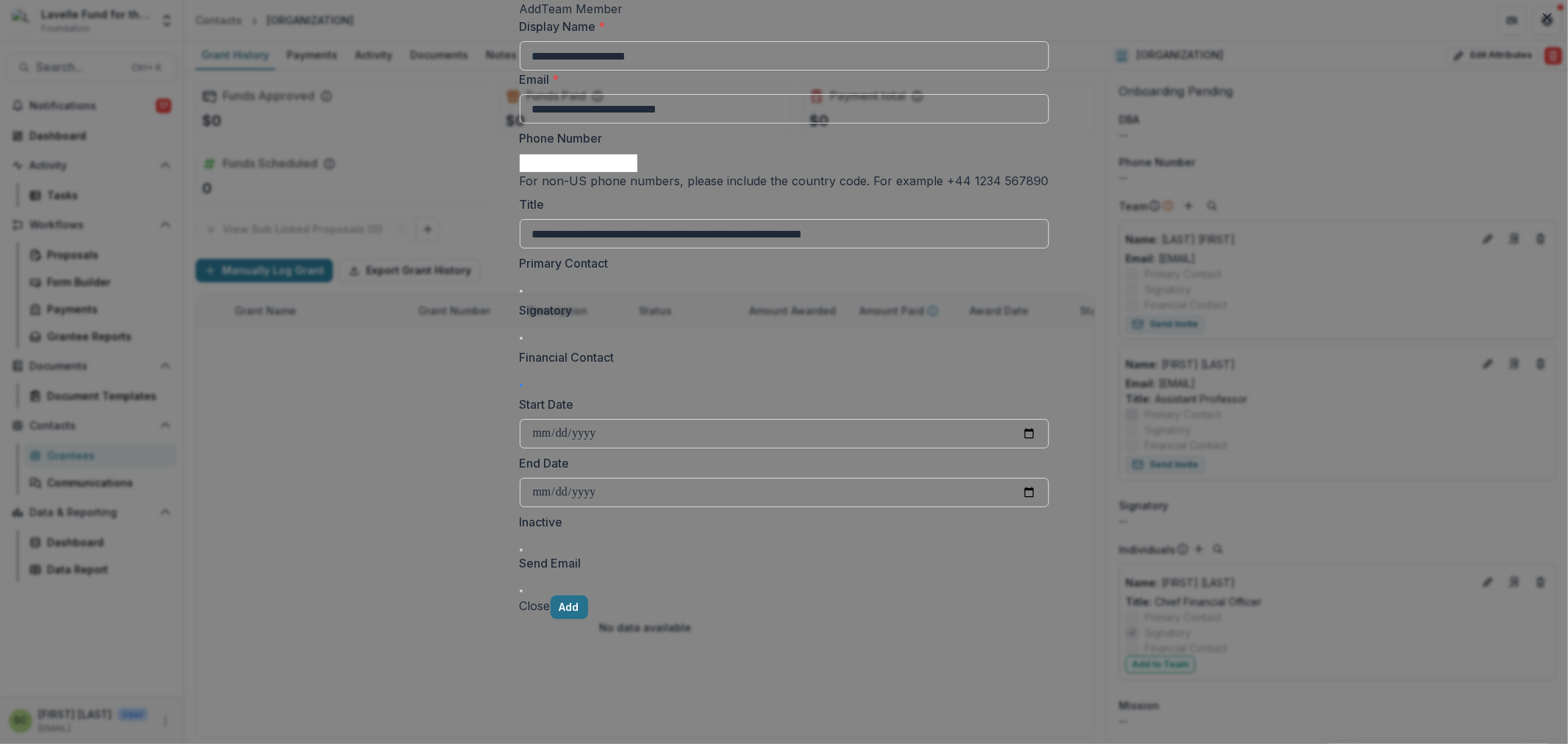 click on "Add" at bounding box center [569, 607] 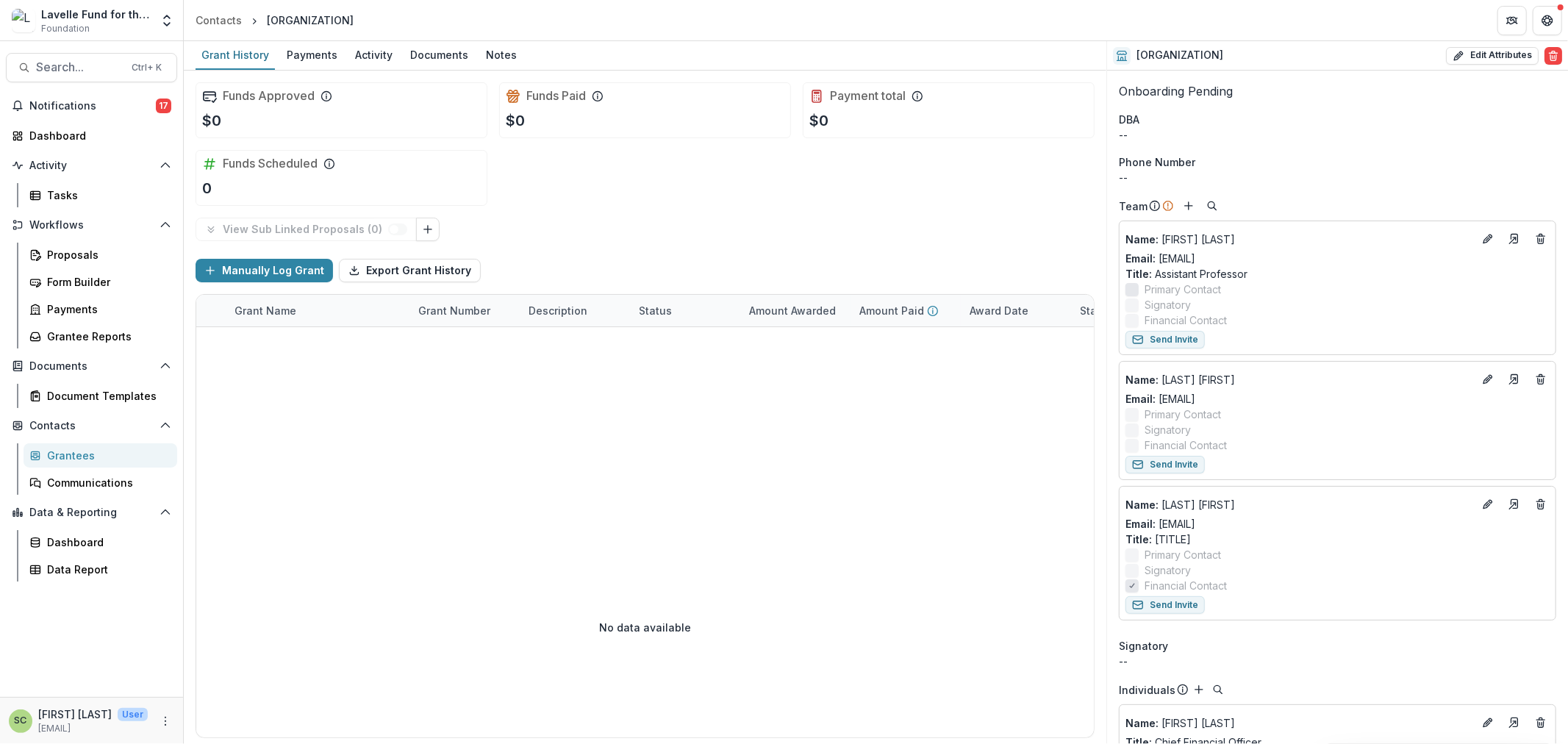 drag, startPoint x: 406, startPoint y: 30, endPoint x: 265, endPoint y: 19, distance: 141.4284 